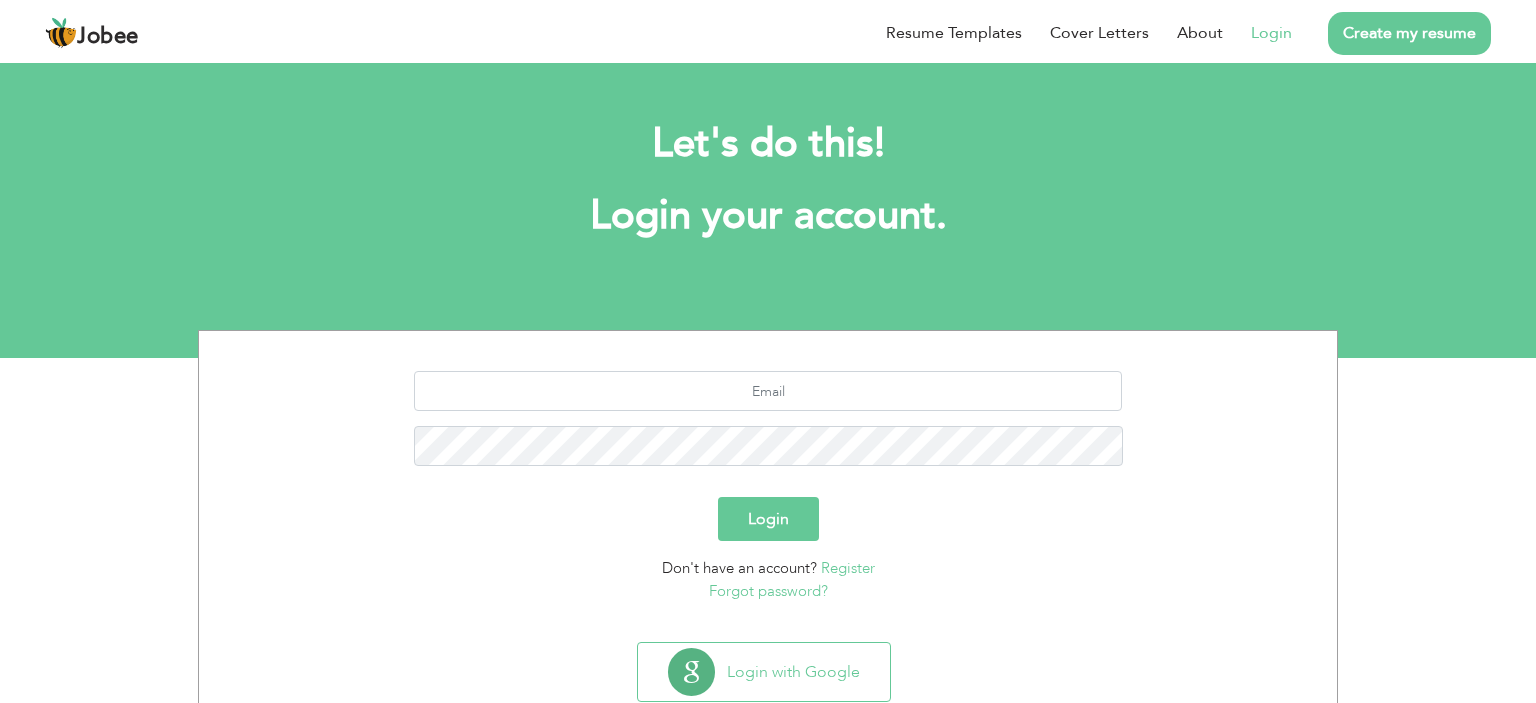 scroll, scrollTop: 0, scrollLeft: 0, axis: both 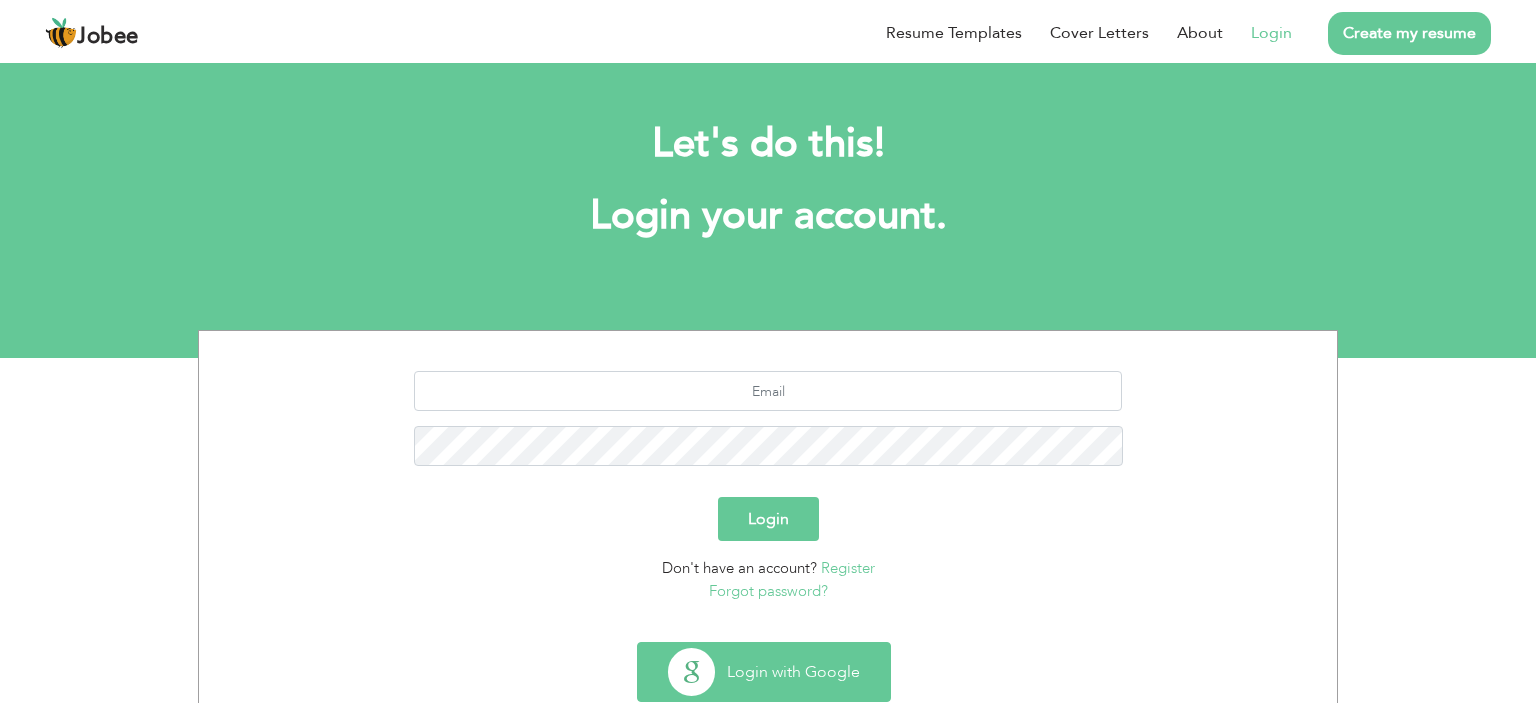 click on "Login with Google" at bounding box center [764, 672] 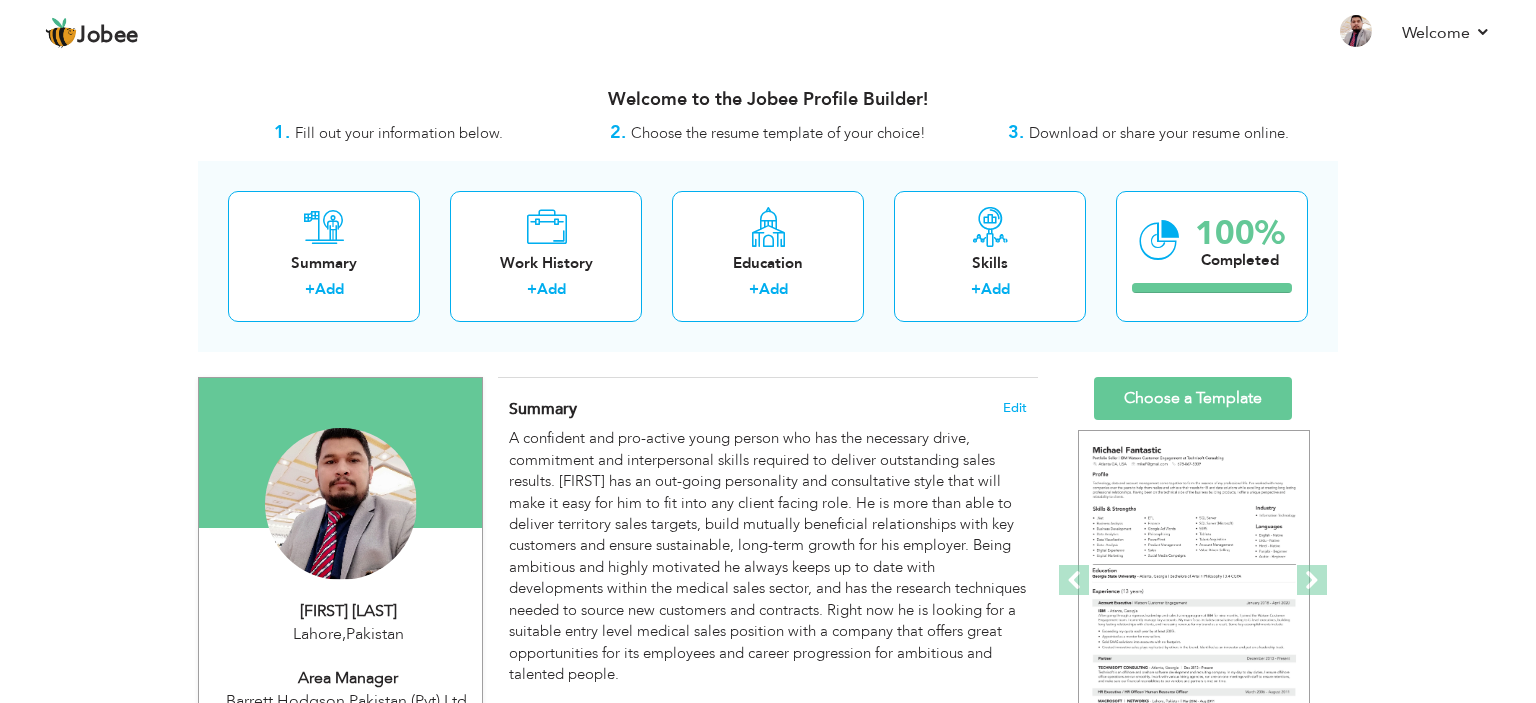 scroll, scrollTop: 0, scrollLeft: 0, axis: both 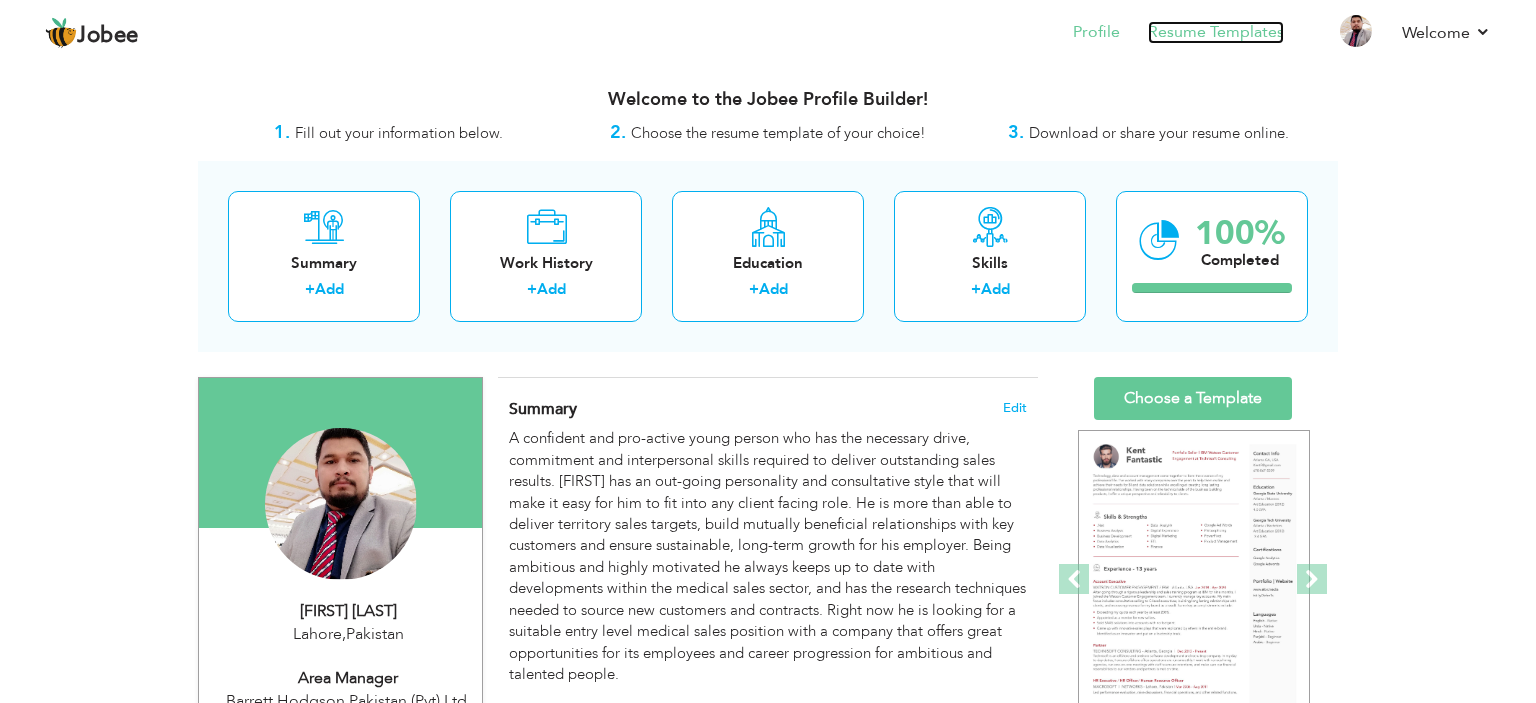 click on "Resume Templates" at bounding box center (1216, 32) 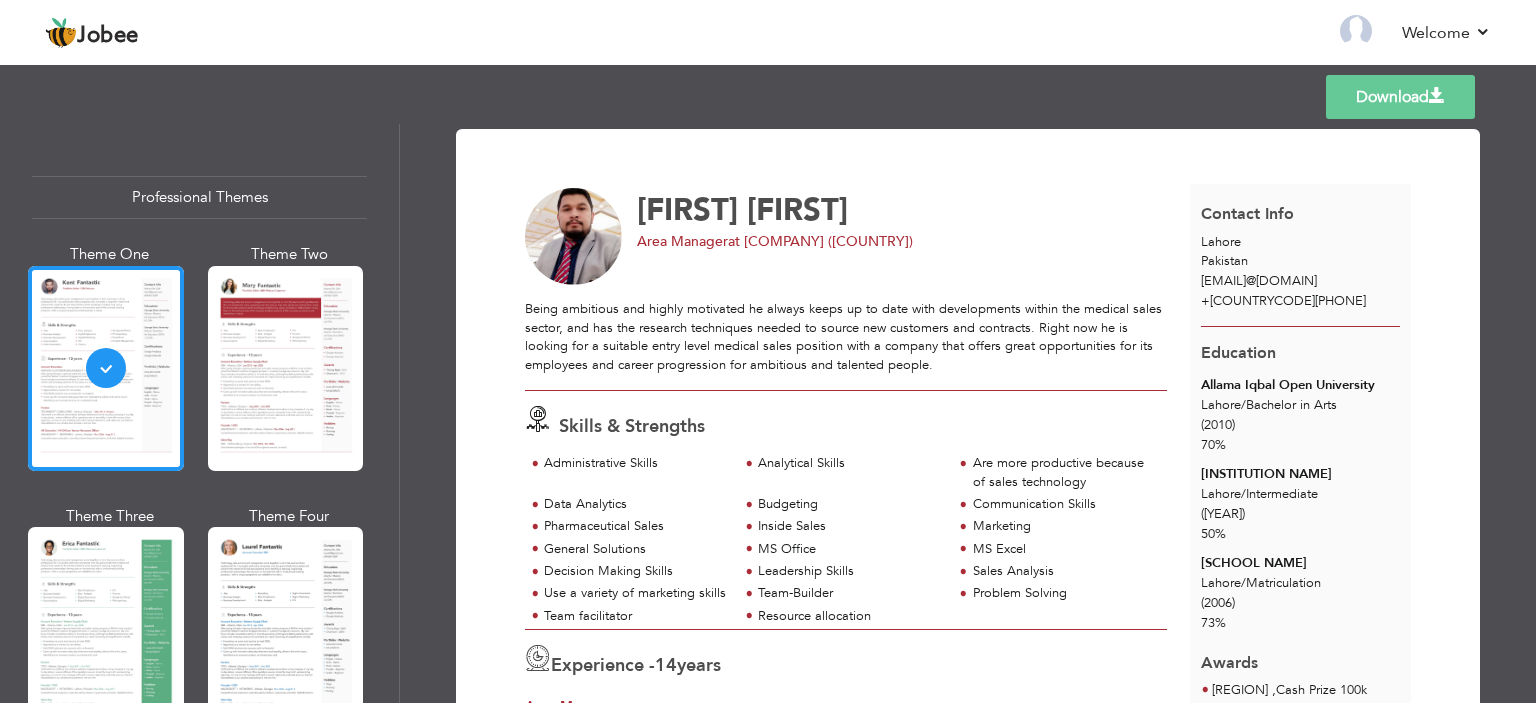 scroll, scrollTop: 0, scrollLeft: 0, axis: both 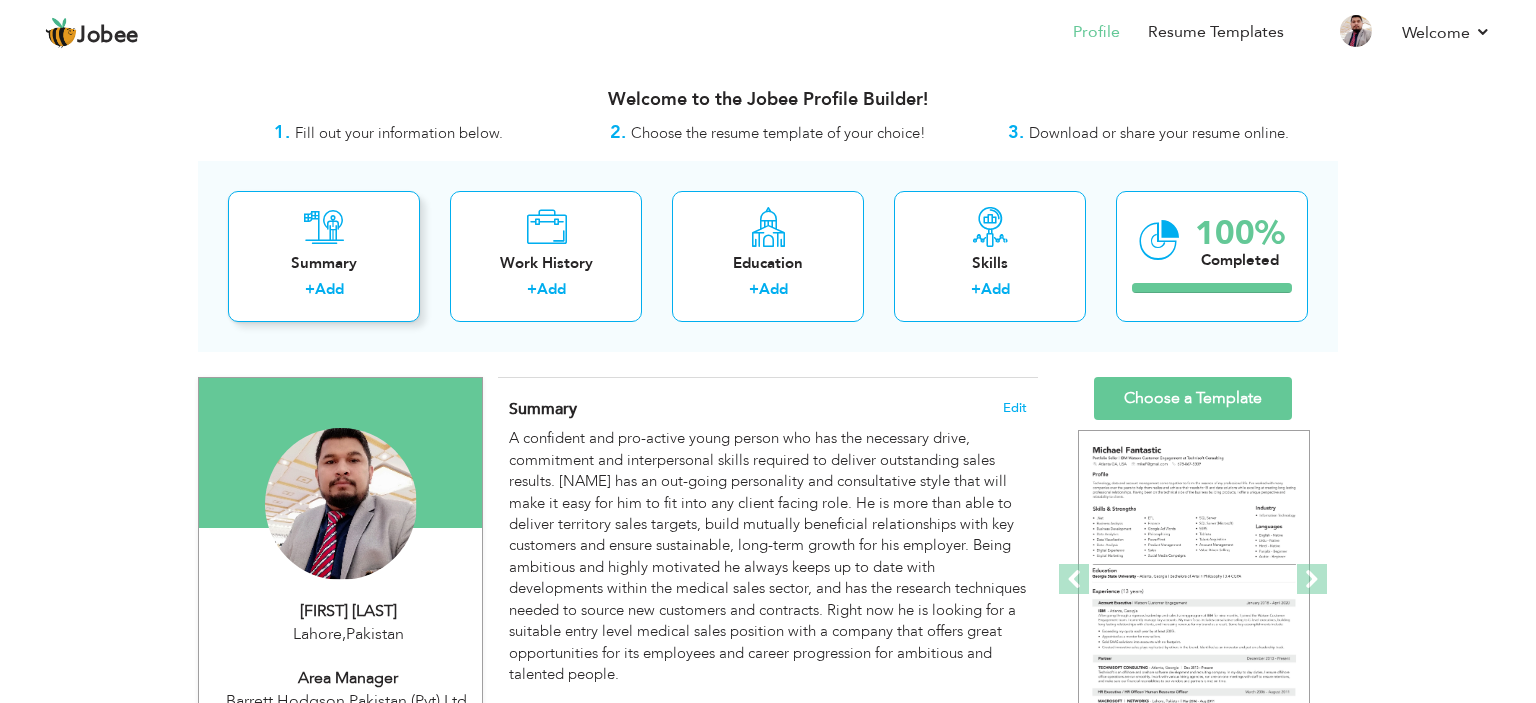 click on "Summary" at bounding box center (324, 263) 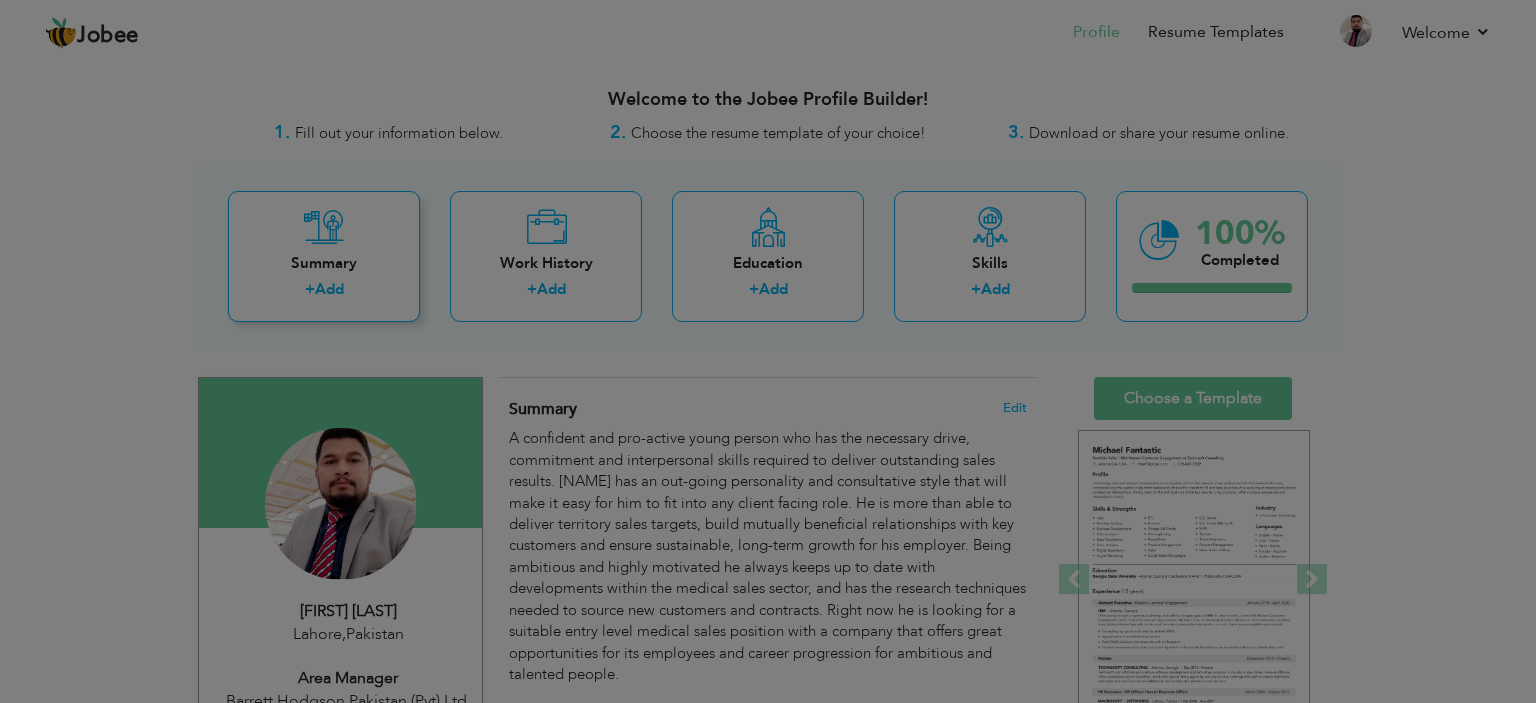 scroll, scrollTop: 0, scrollLeft: 0, axis: both 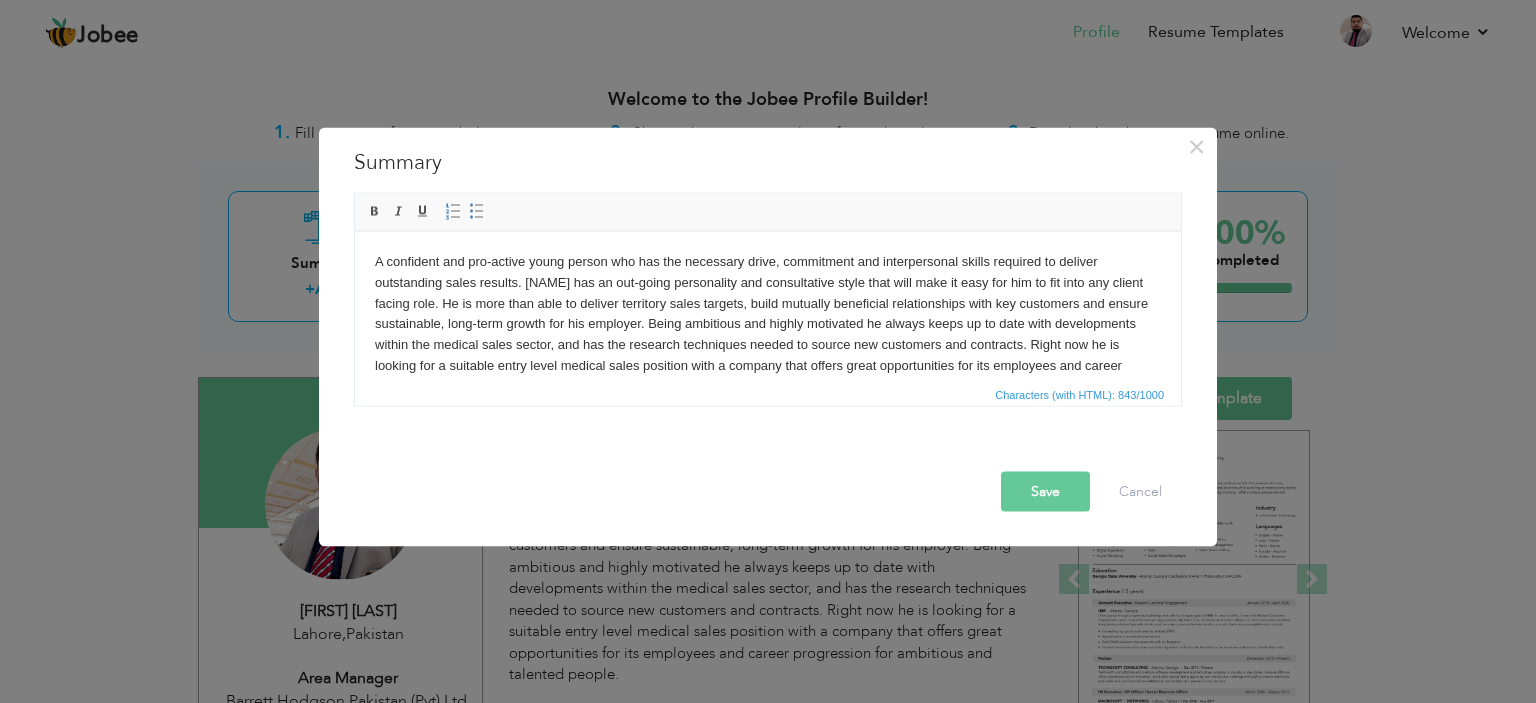 click on "×
Summary
Rich Text Editor, summaryEditor Editor toolbars Basic Styles   Bold   Italic   Underline Paragraph   Insert/Remove Numbered List   Insert/Remove Bulleted List Press ALT 0 for help Characters (with HTML): 843/1000
Save Cancel" at bounding box center (768, 351) 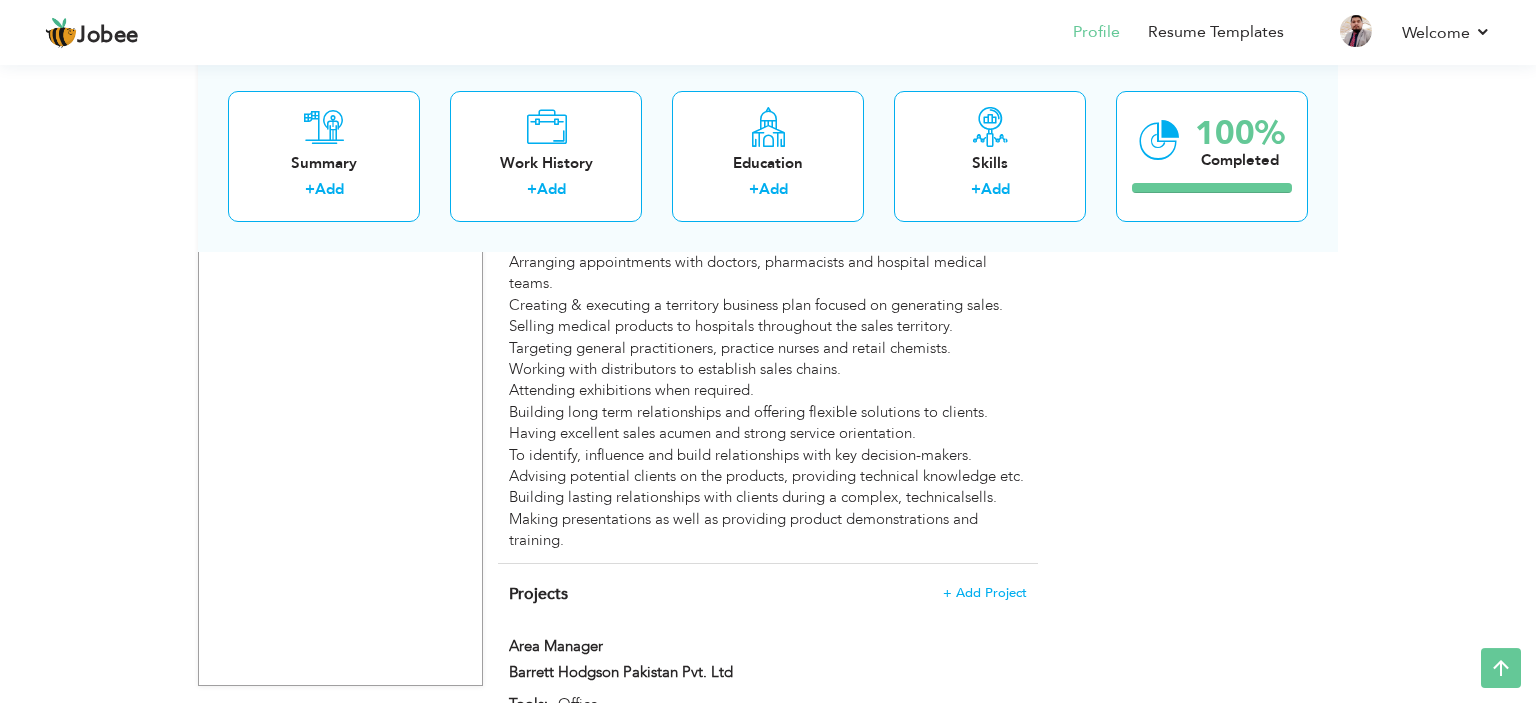 scroll, scrollTop: 2866, scrollLeft: 0, axis: vertical 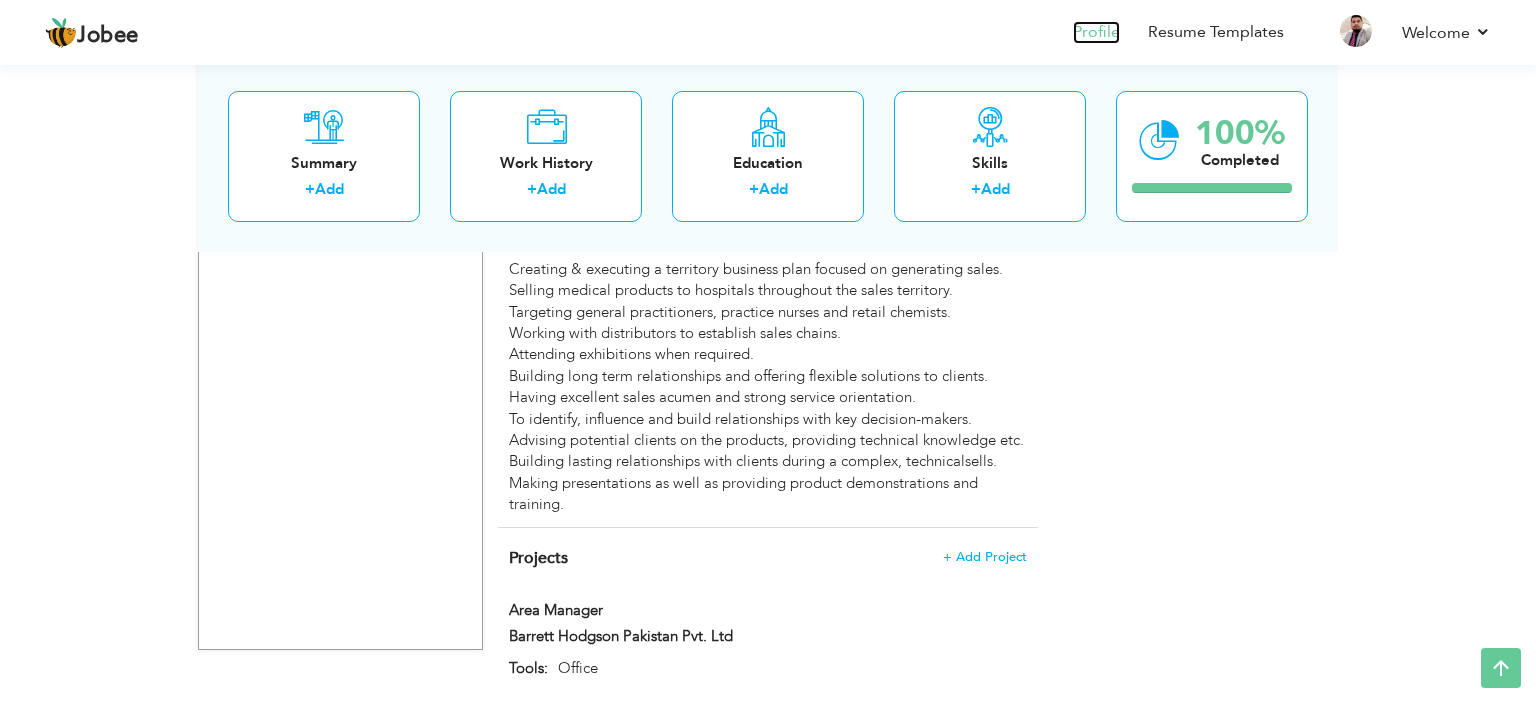 click on "Profile" at bounding box center (1096, 32) 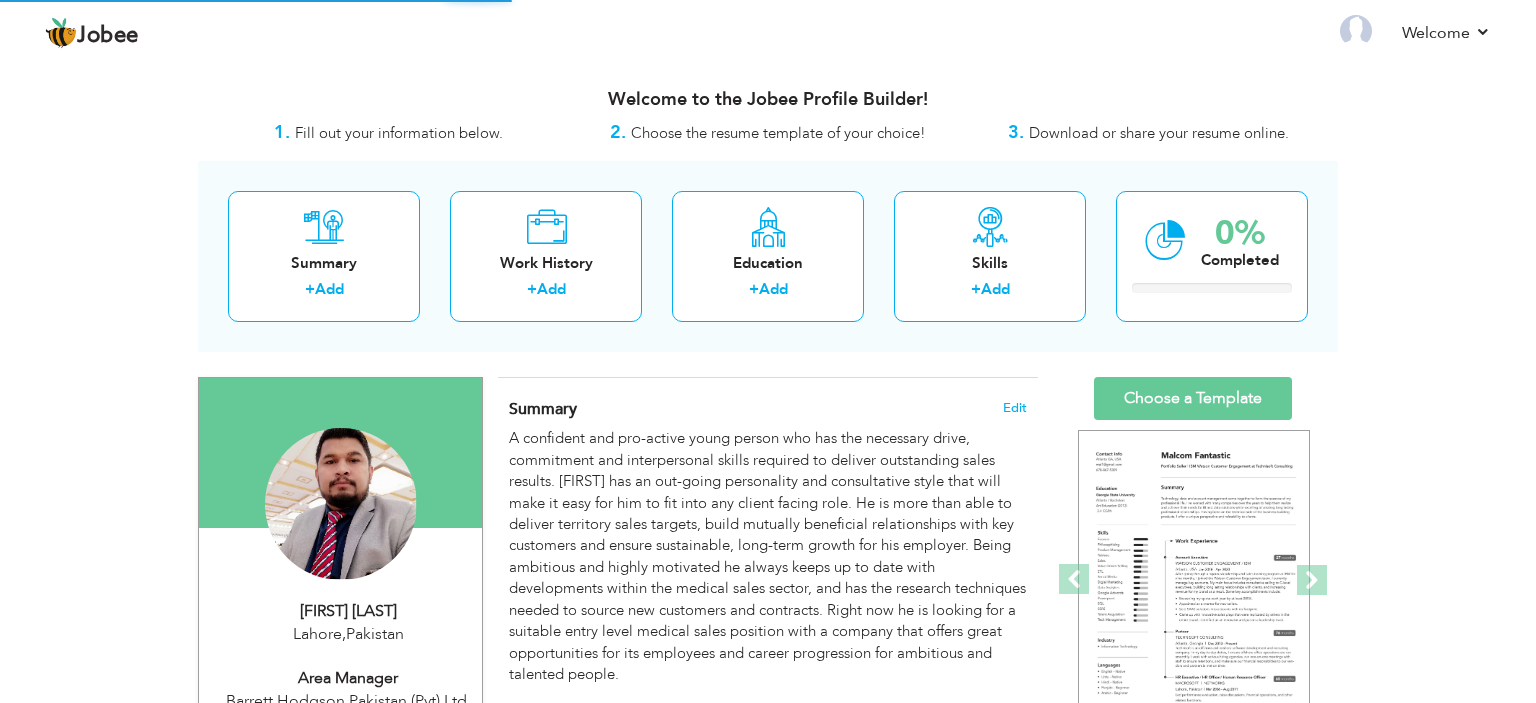 scroll, scrollTop: 0, scrollLeft: 0, axis: both 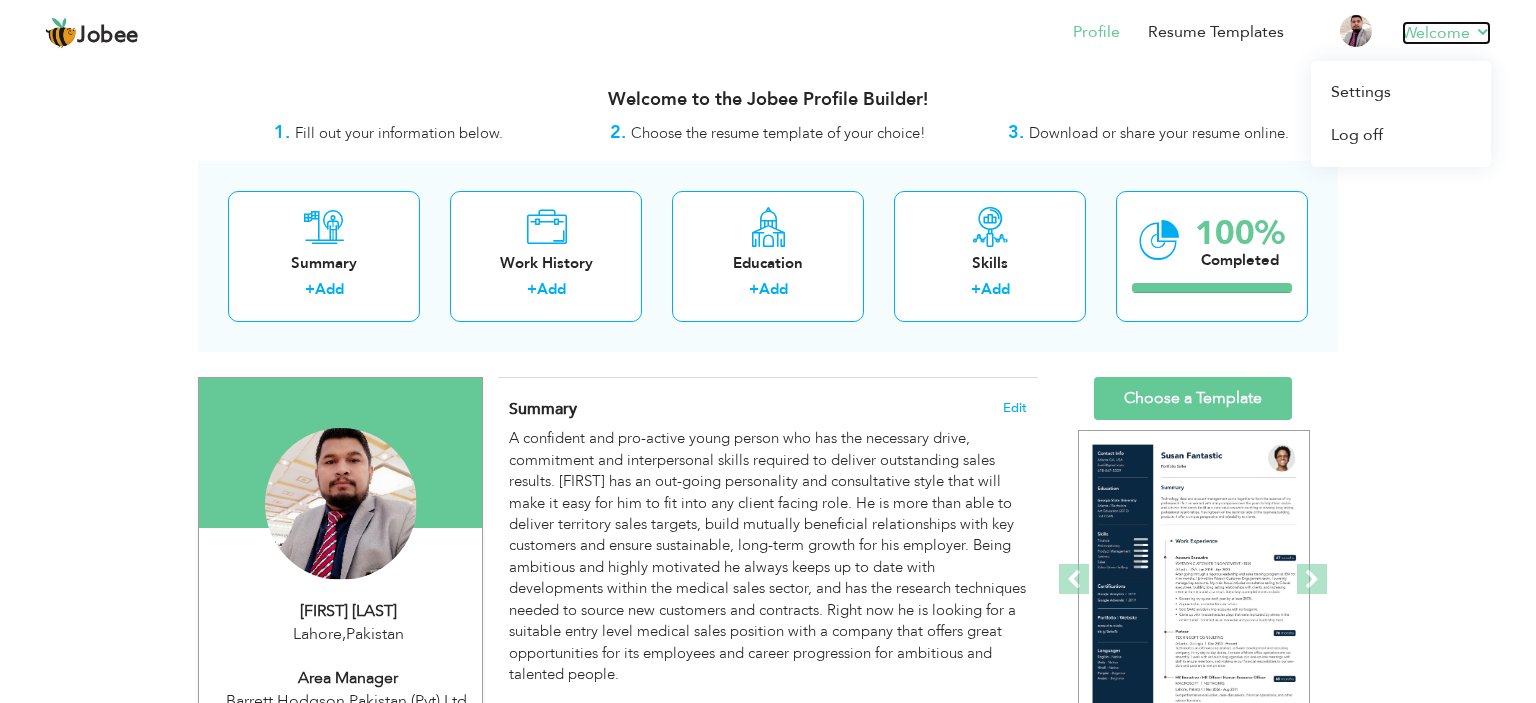click on "Welcome" at bounding box center [1446, 33] 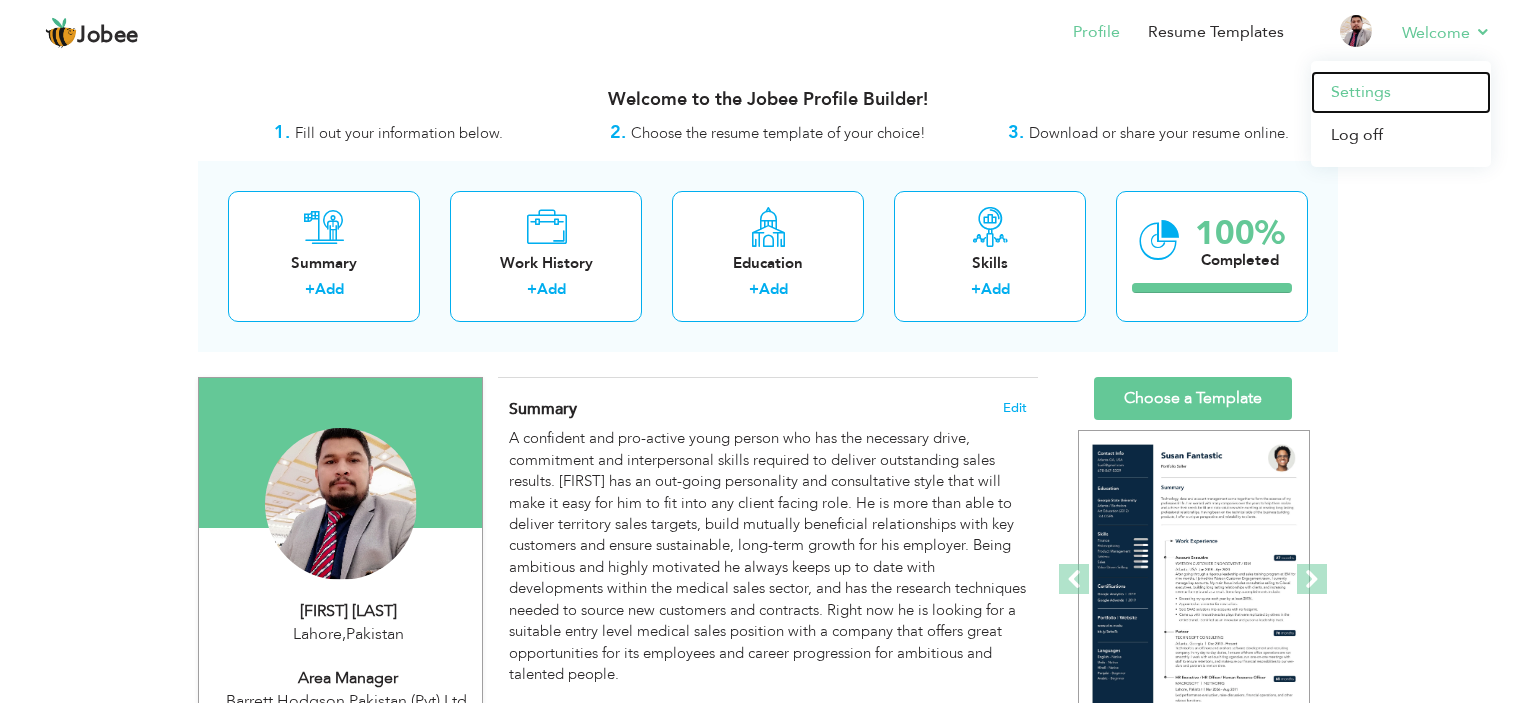 click on "Settings" at bounding box center [1401, 92] 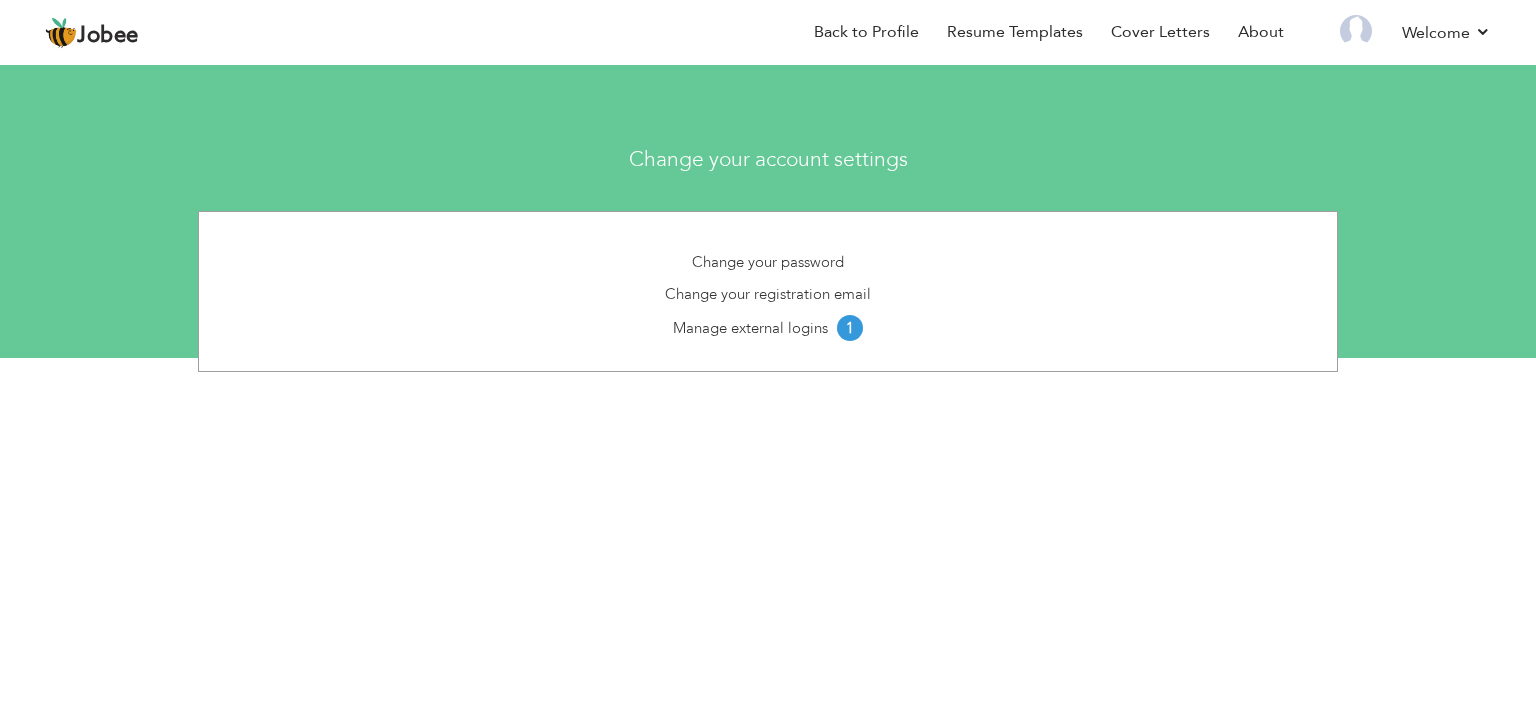 scroll, scrollTop: 0, scrollLeft: 0, axis: both 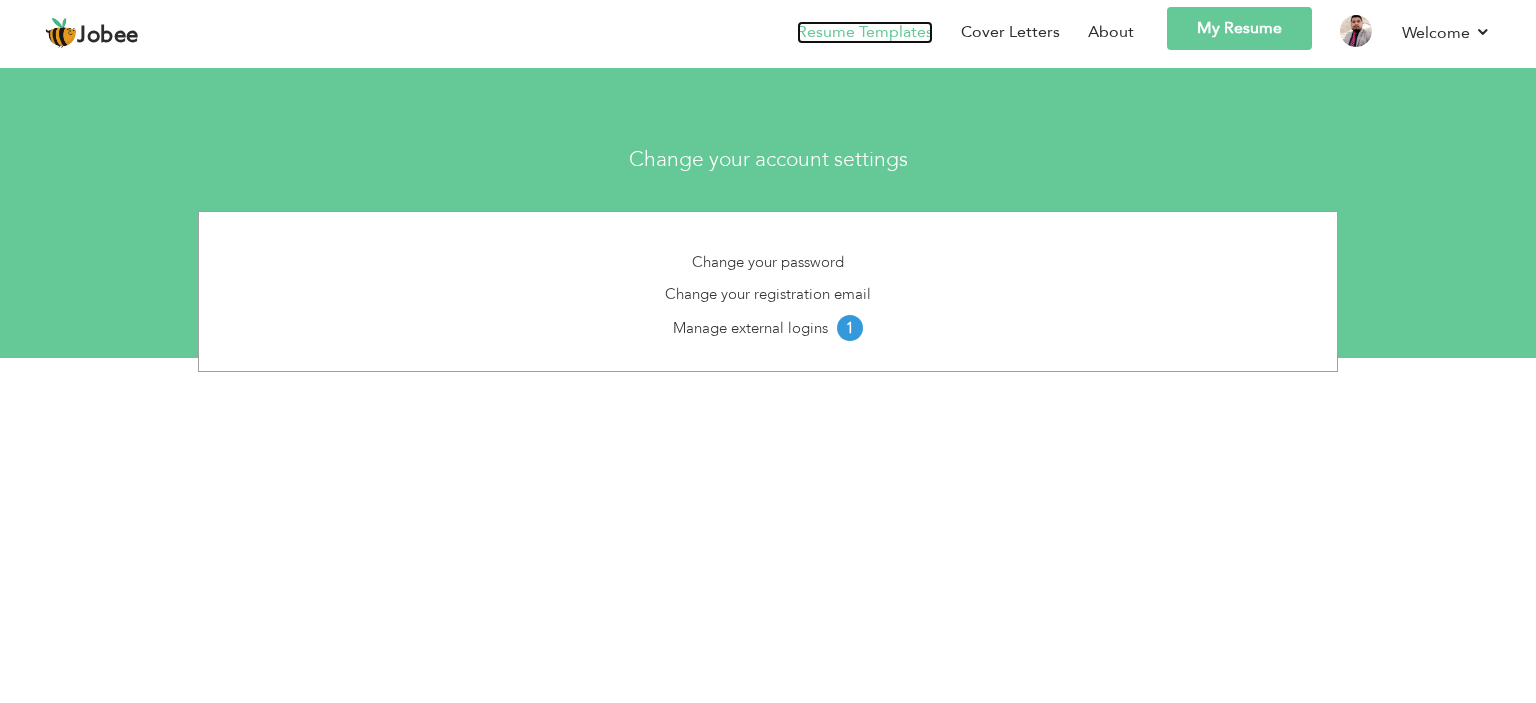click on "Resume Templates" at bounding box center [865, 32] 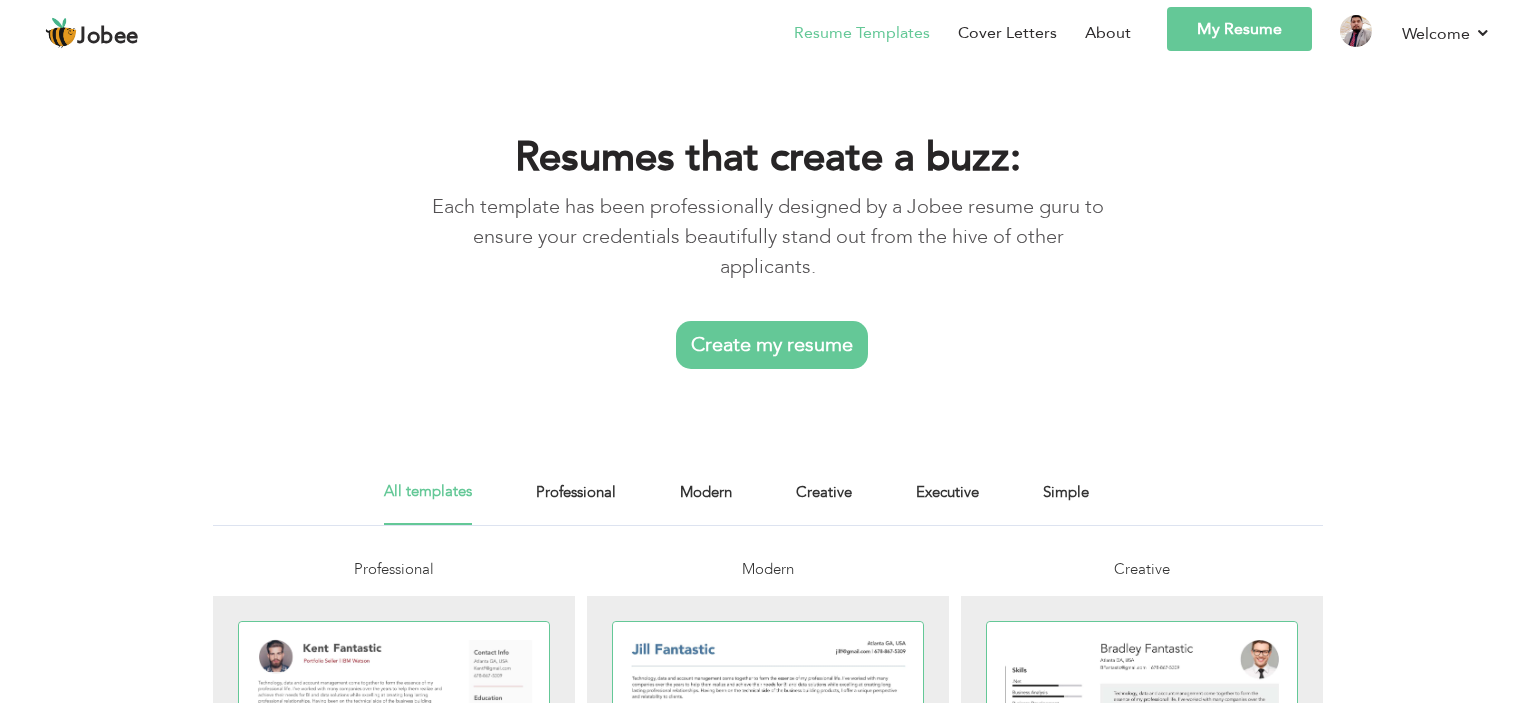 scroll, scrollTop: 0, scrollLeft: 0, axis: both 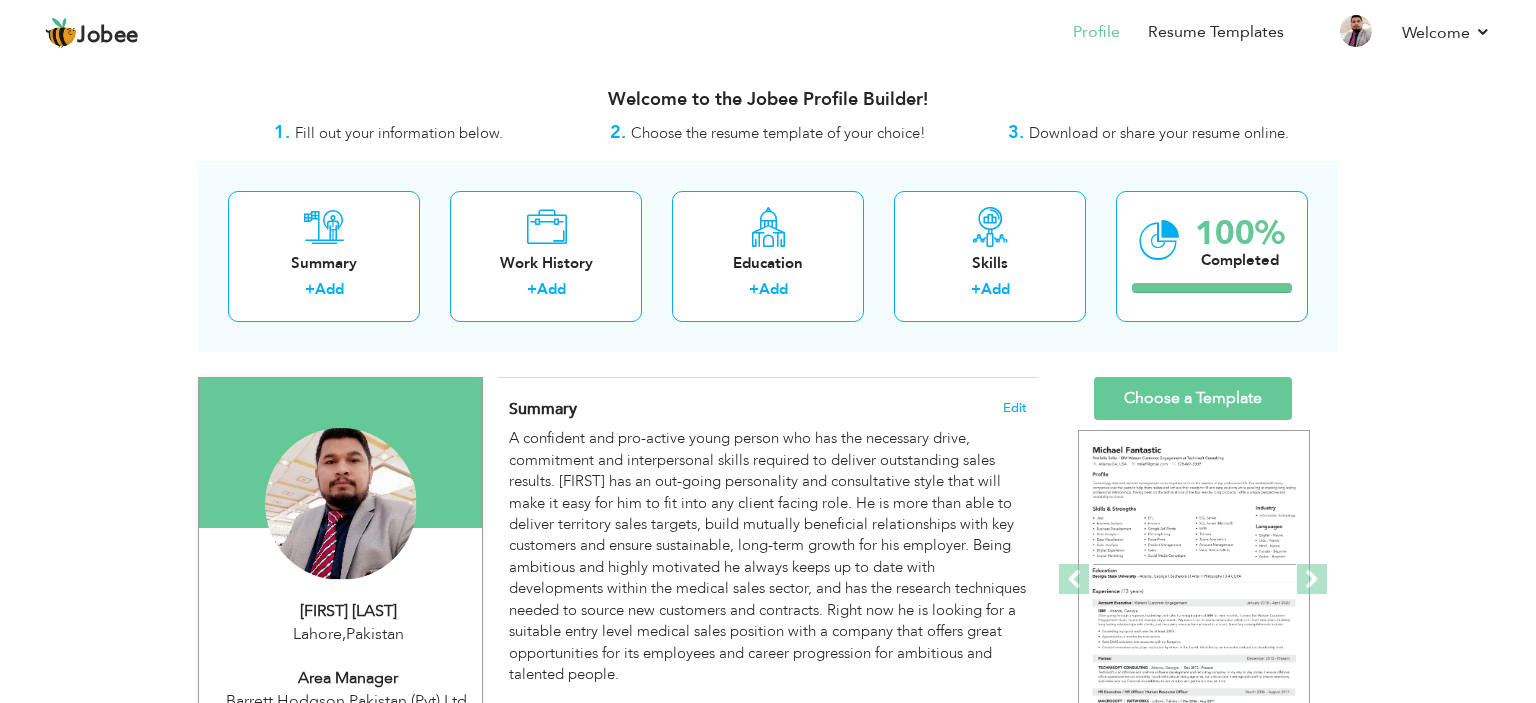 click on "Add" at bounding box center [329, 289] 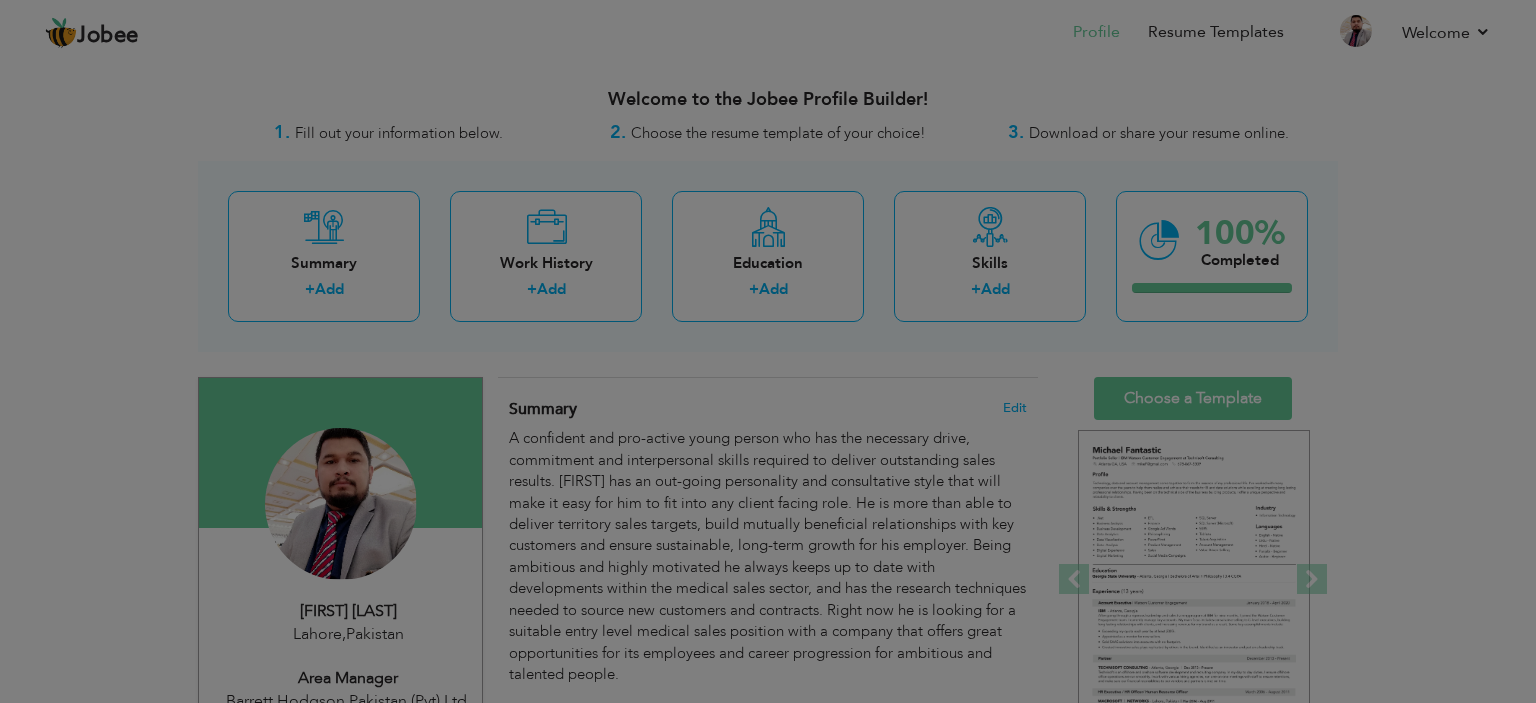 scroll, scrollTop: 0, scrollLeft: 0, axis: both 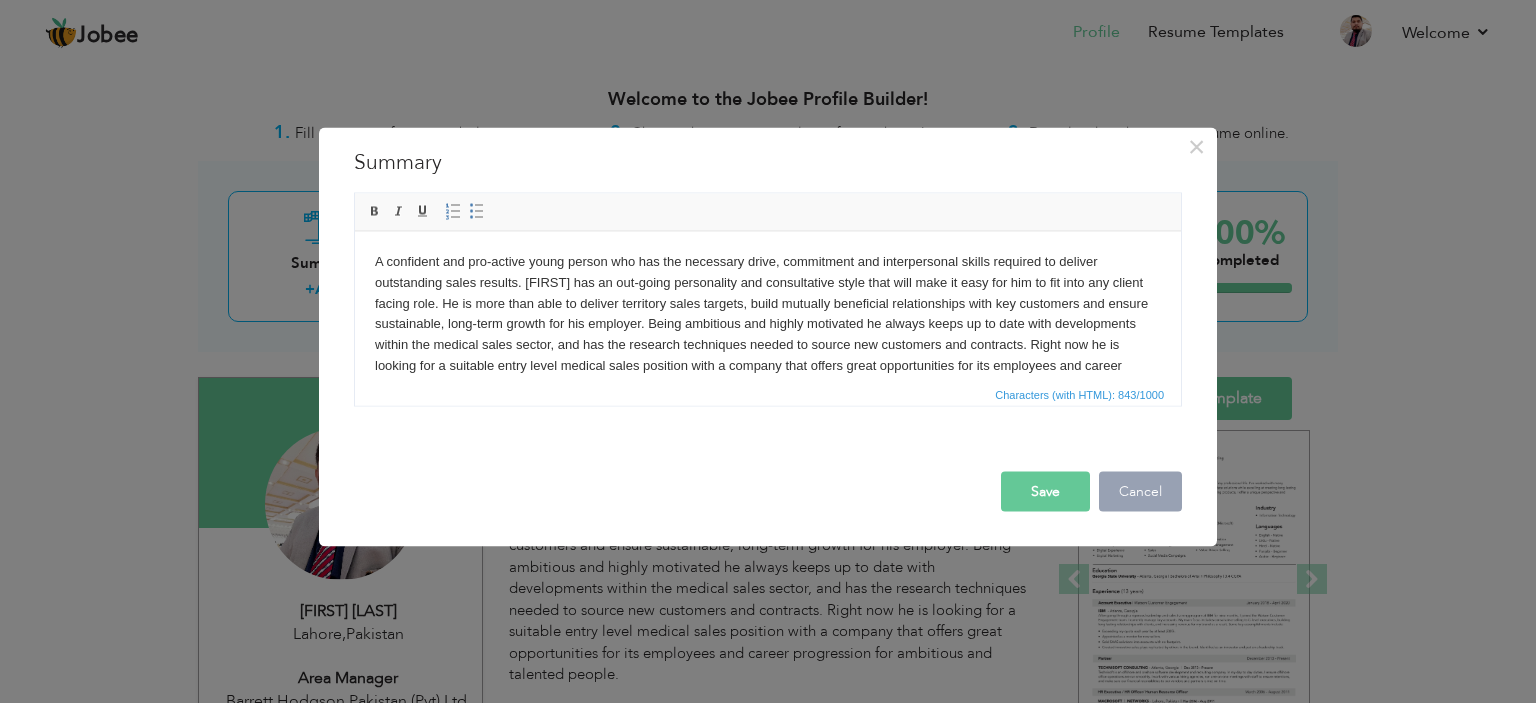 click on "Cancel" at bounding box center [1140, 491] 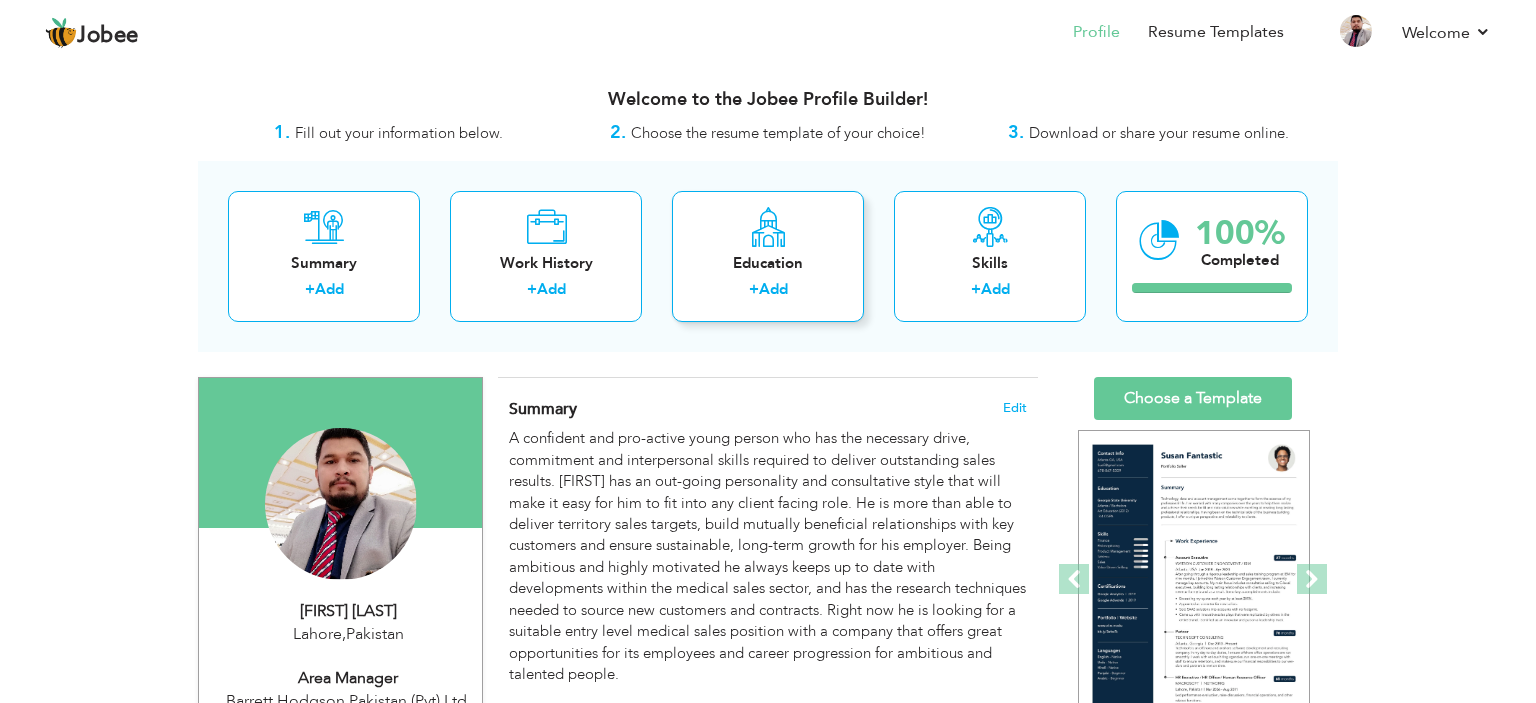 click on "+  Add" at bounding box center [768, 292] 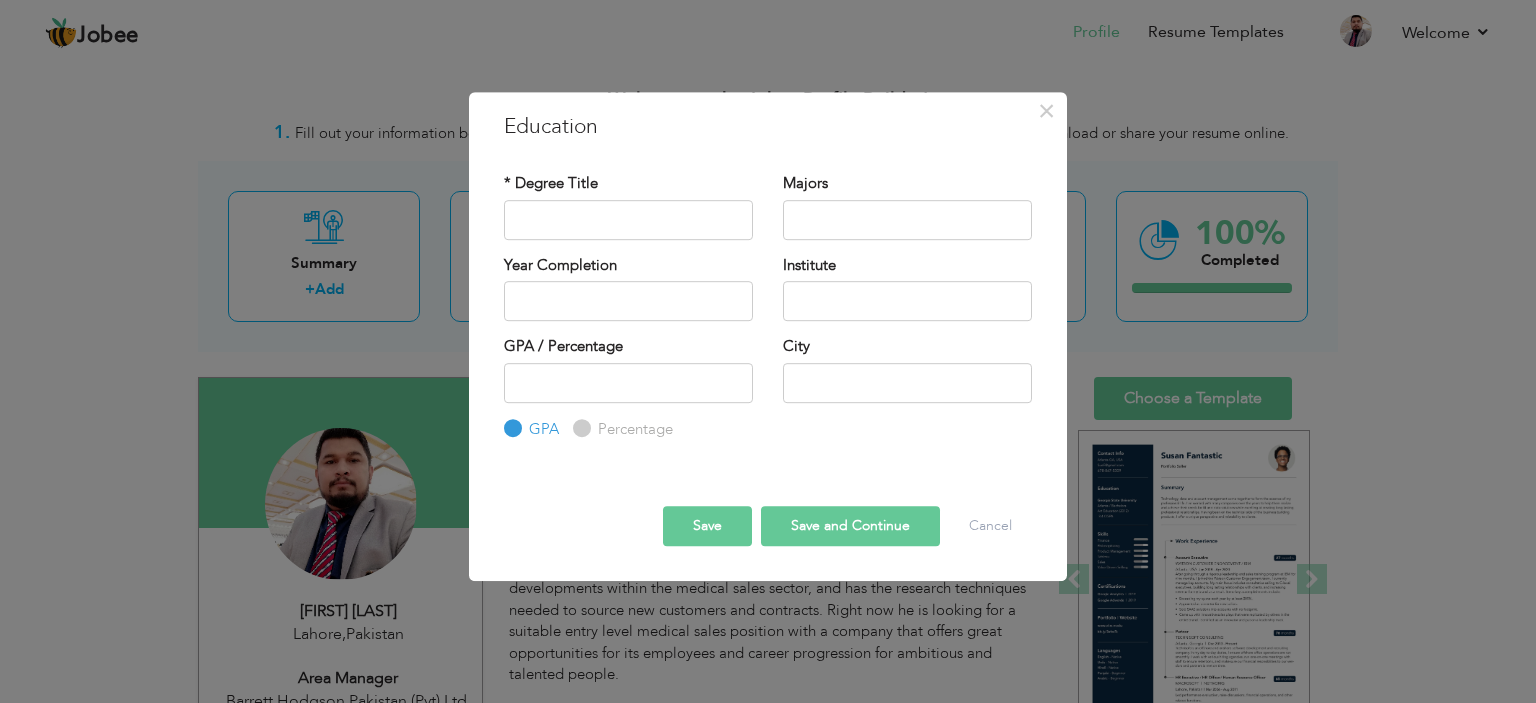 click on "×
Education
* Degree Title
Majors
Year Completion Institute GPA" at bounding box center [768, 351] 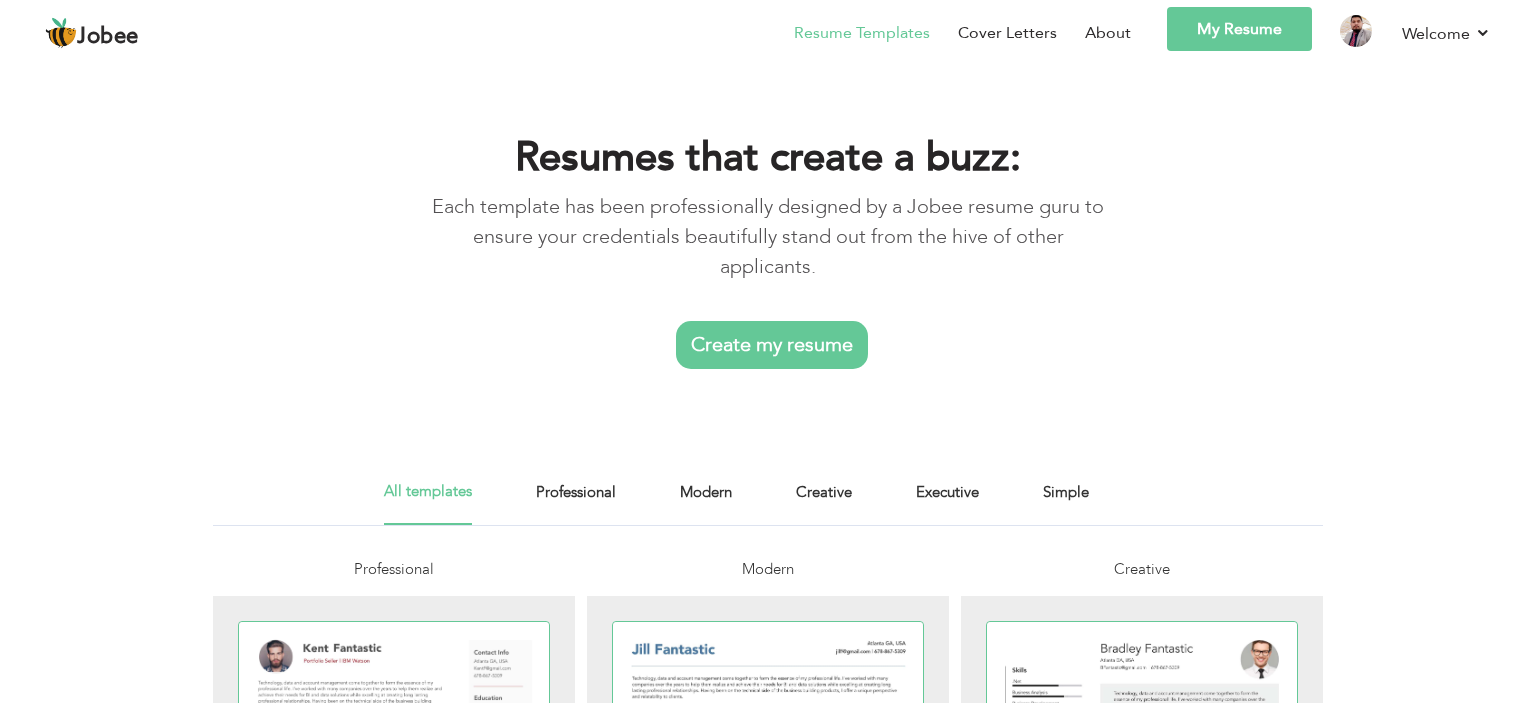 scroll, scrollTop: 0, scrollLeft: 0, axis: both 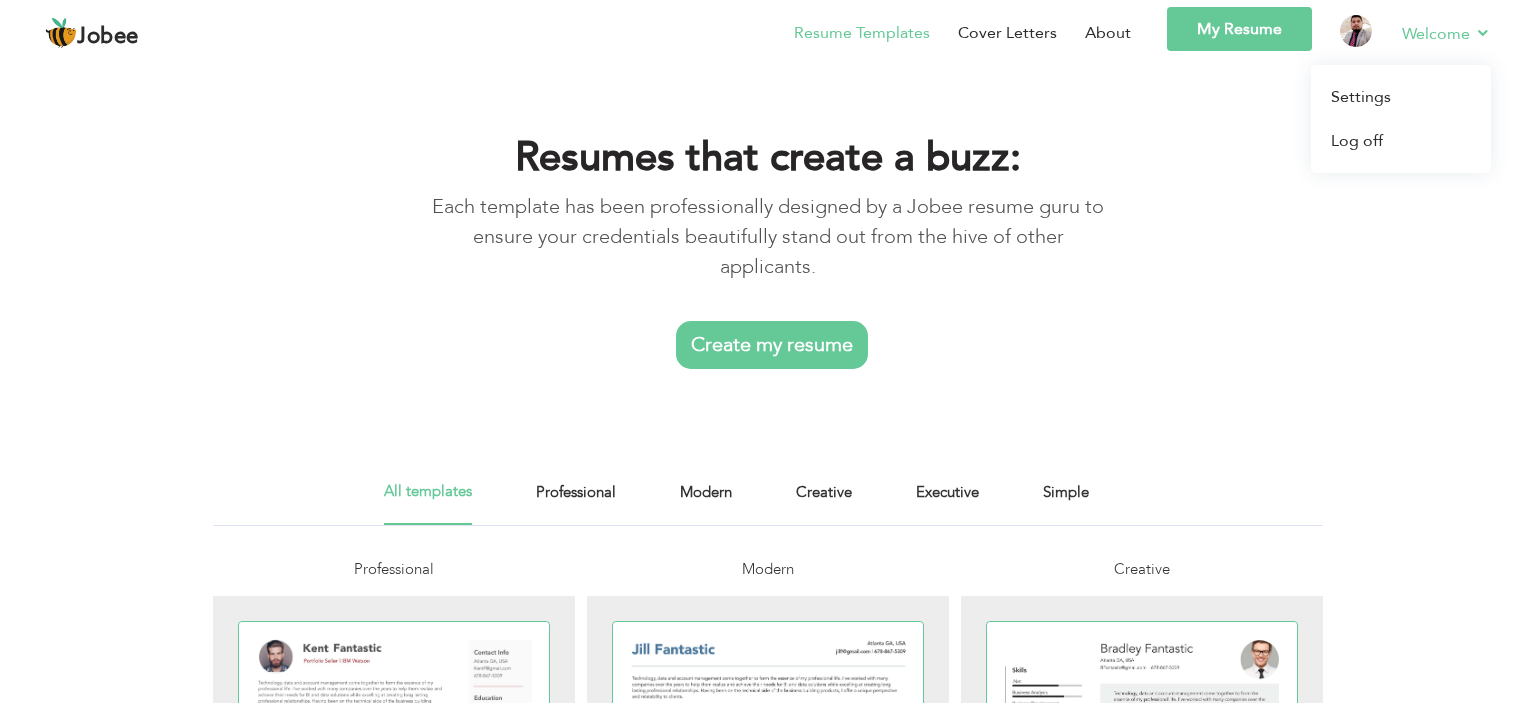 click on "Welcome" at bounding box center [1446, 33] 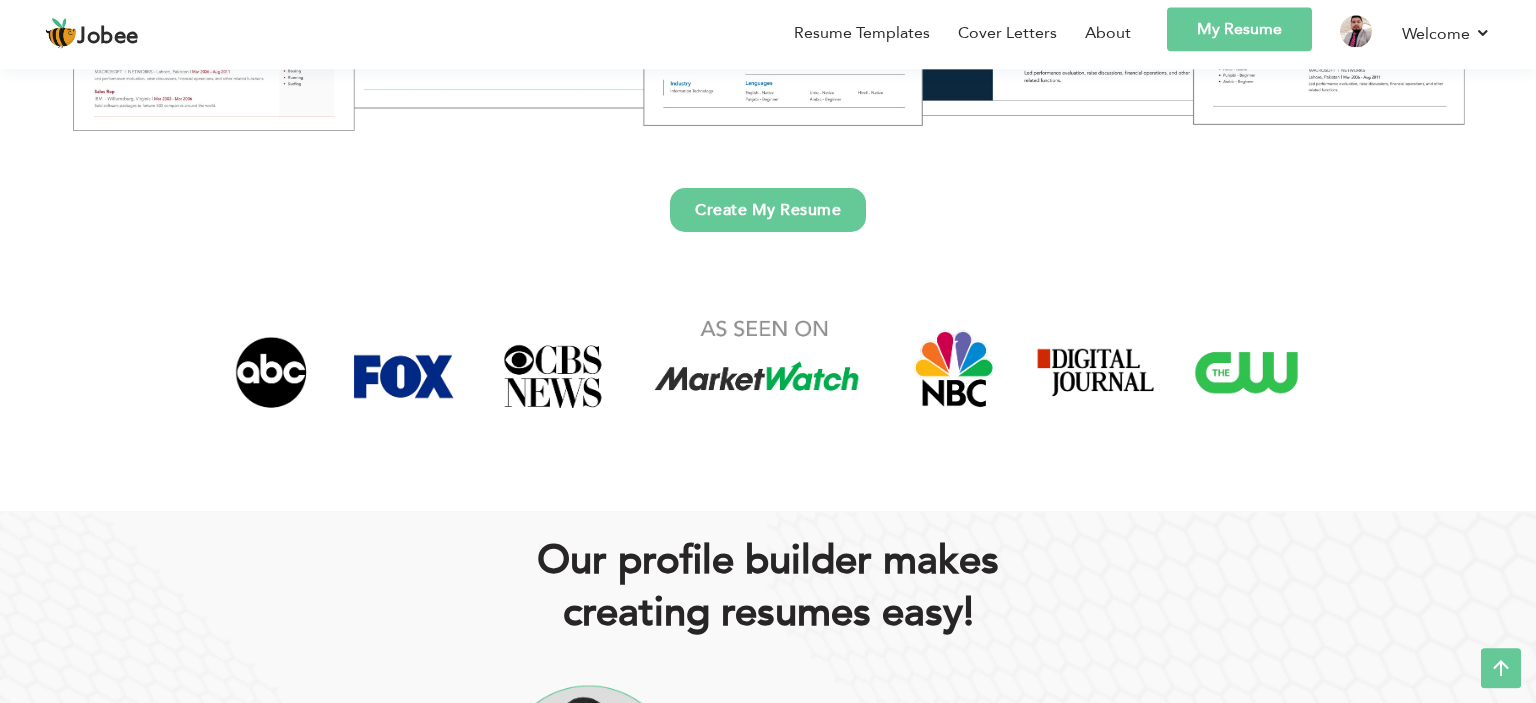 scroll, scrollTop: 633, scrollLeft: 0, axis: vertical 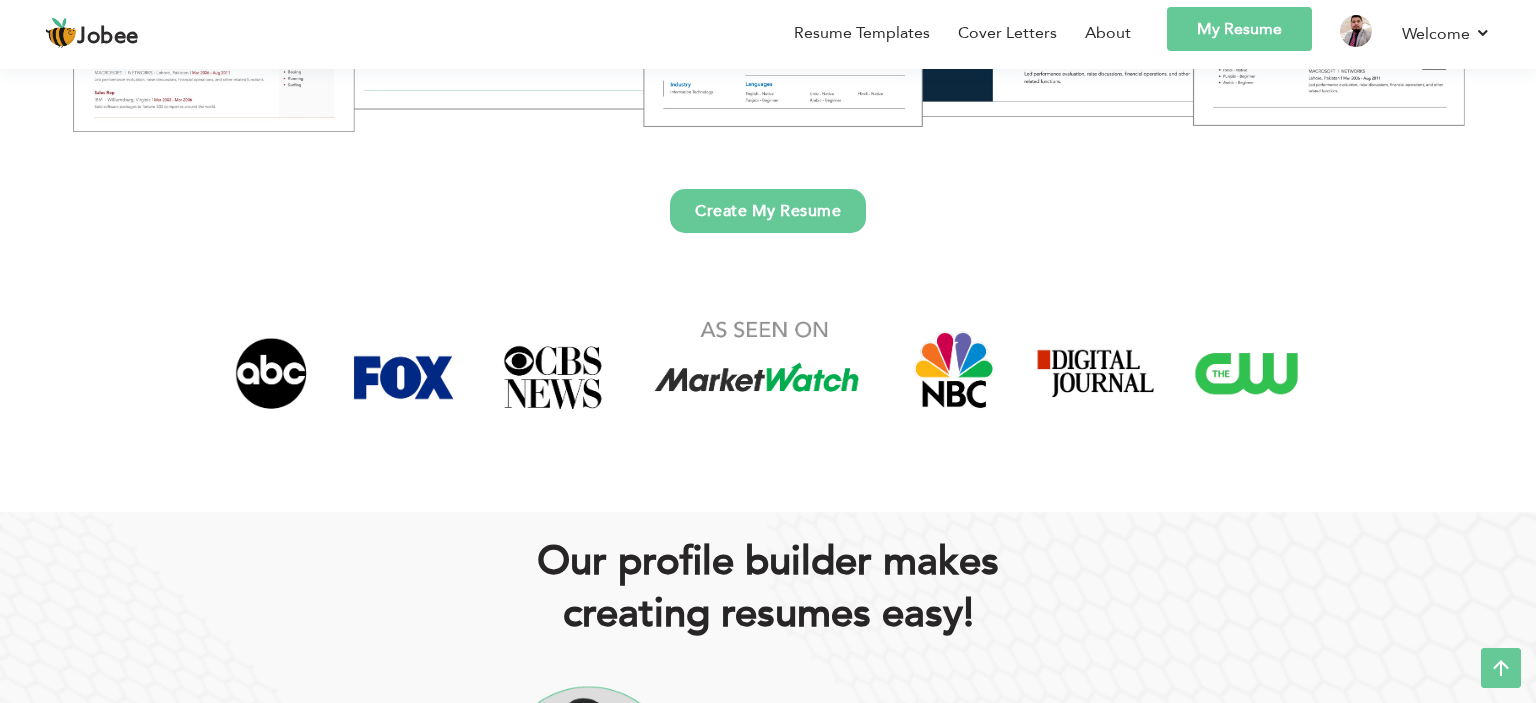click on "Create My Resume" at bounding box center (768, 211) 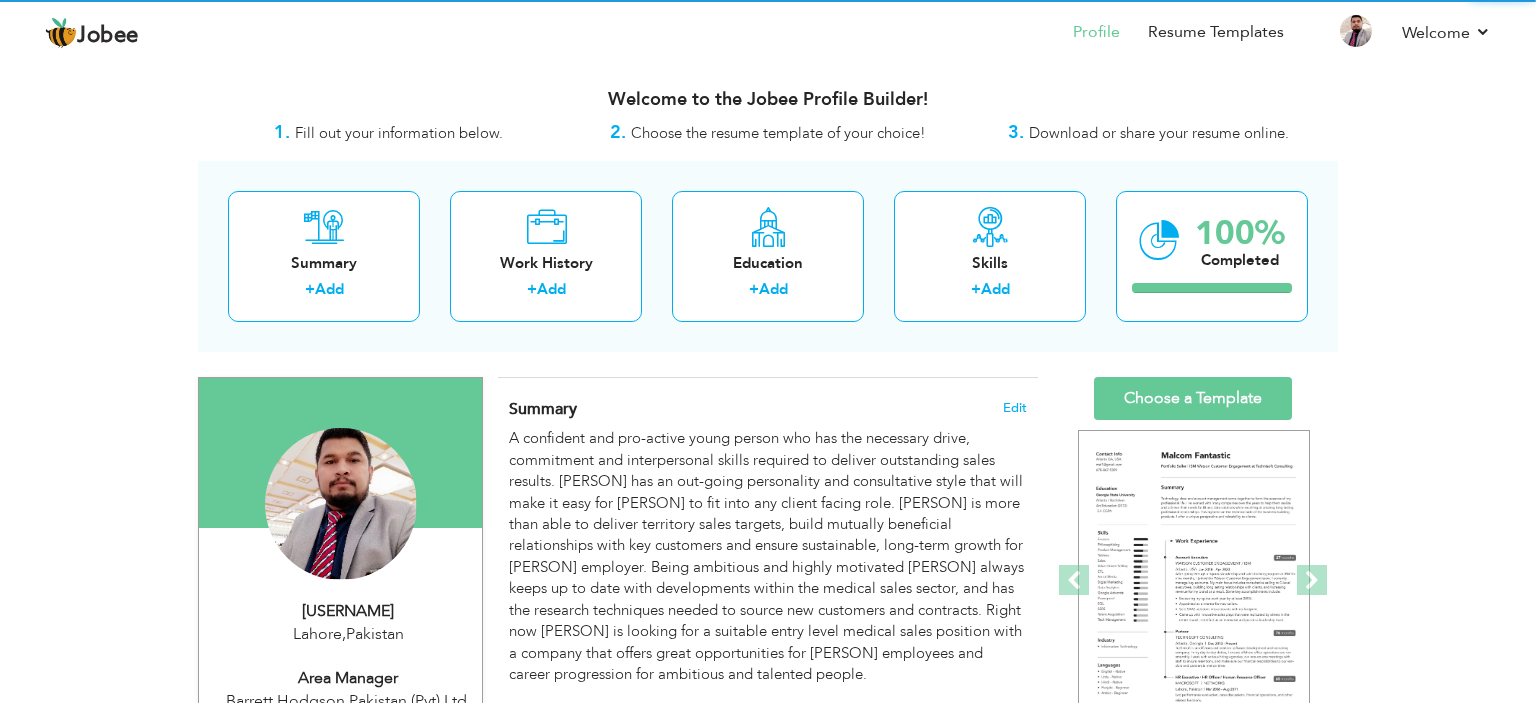 scroll, scrollTop: 0, scrollLeft: 0, axis: both 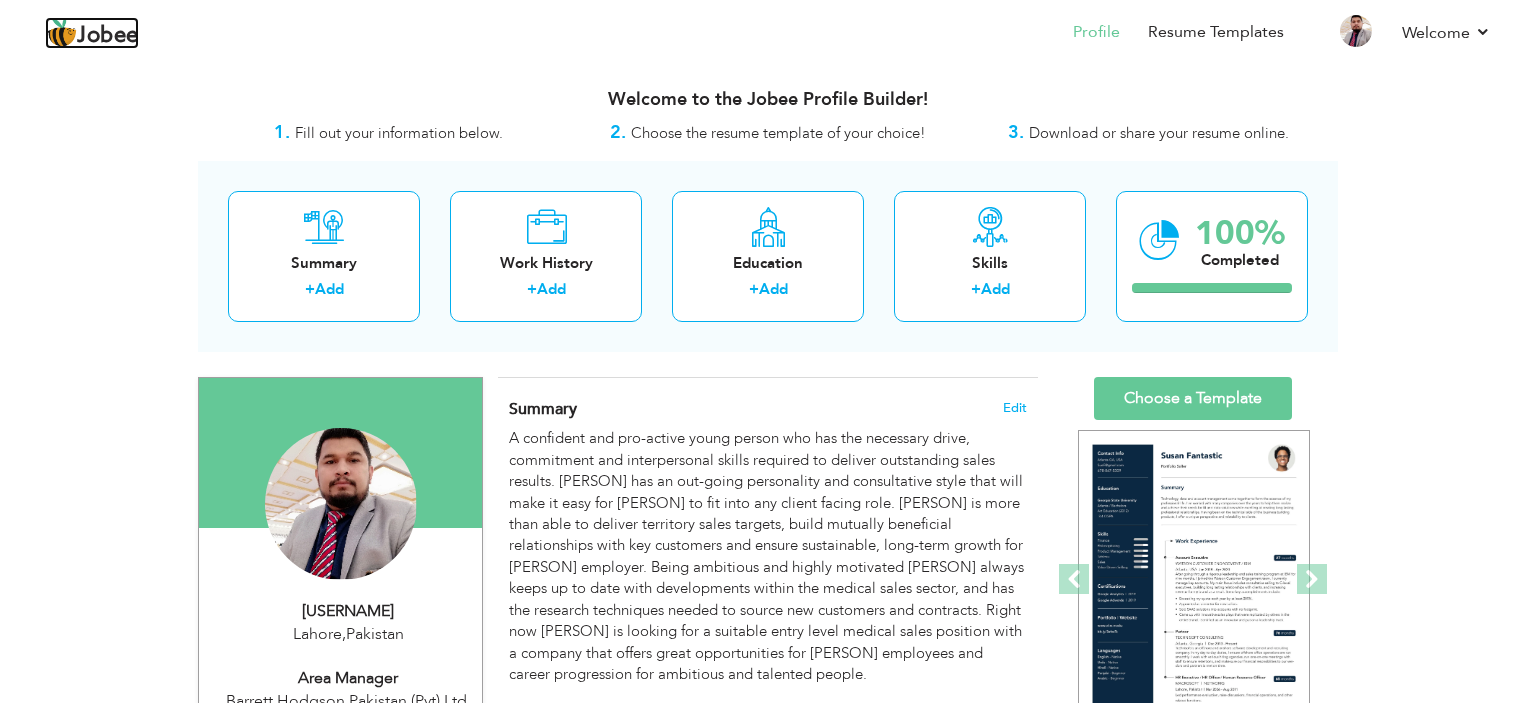 click on "Jobee" at bounding box center [108, 36] 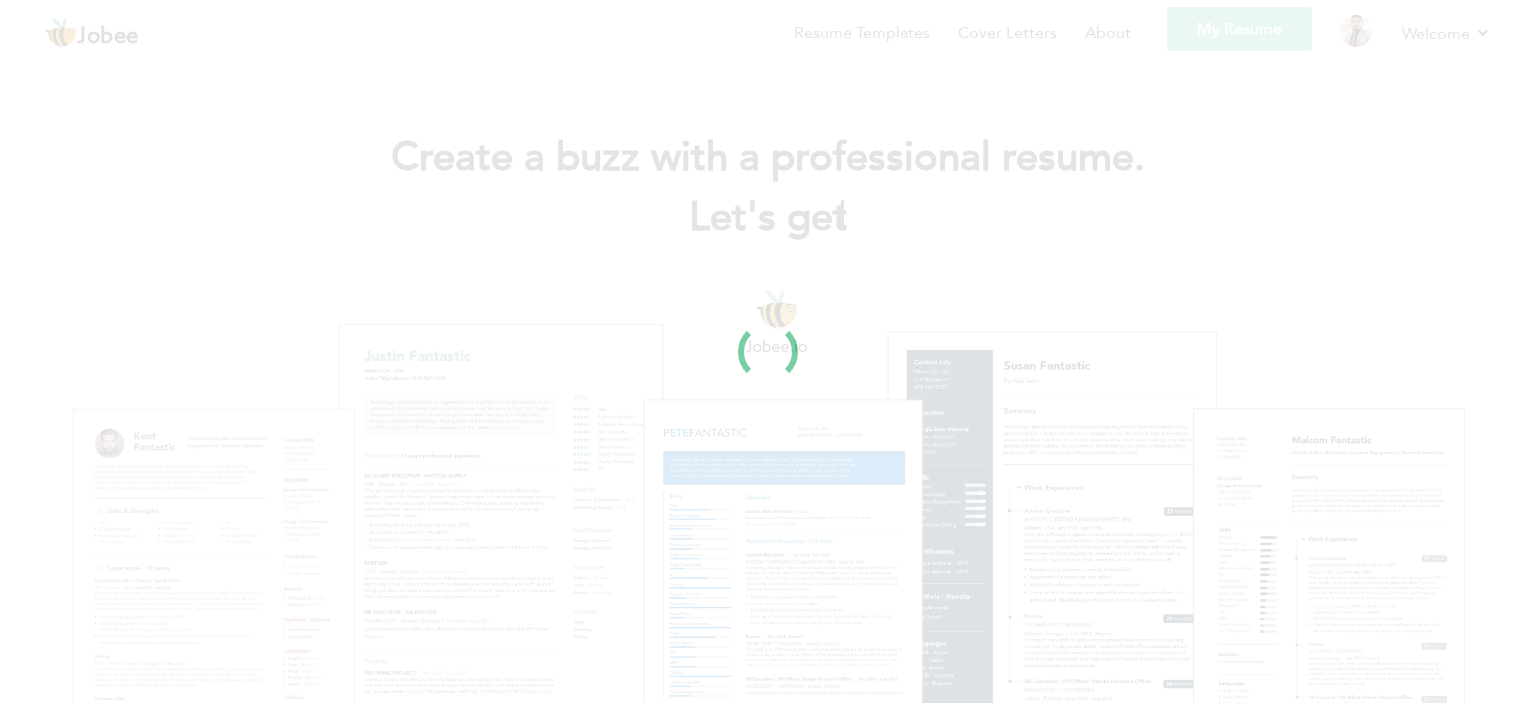 scroll, scrollTop: 0, scrollLeft: 0, axis: both 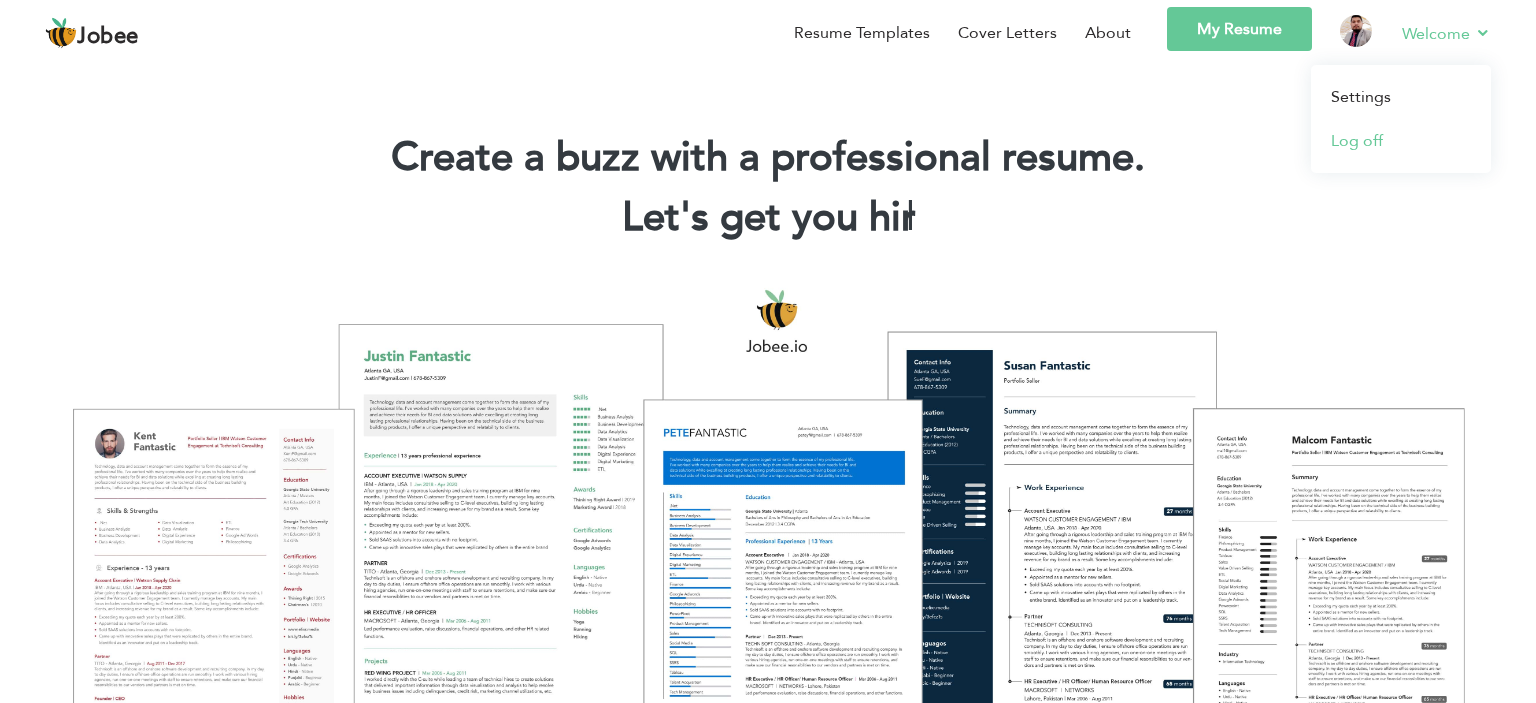 click on "Log off" at bounding box center [1401, 141] 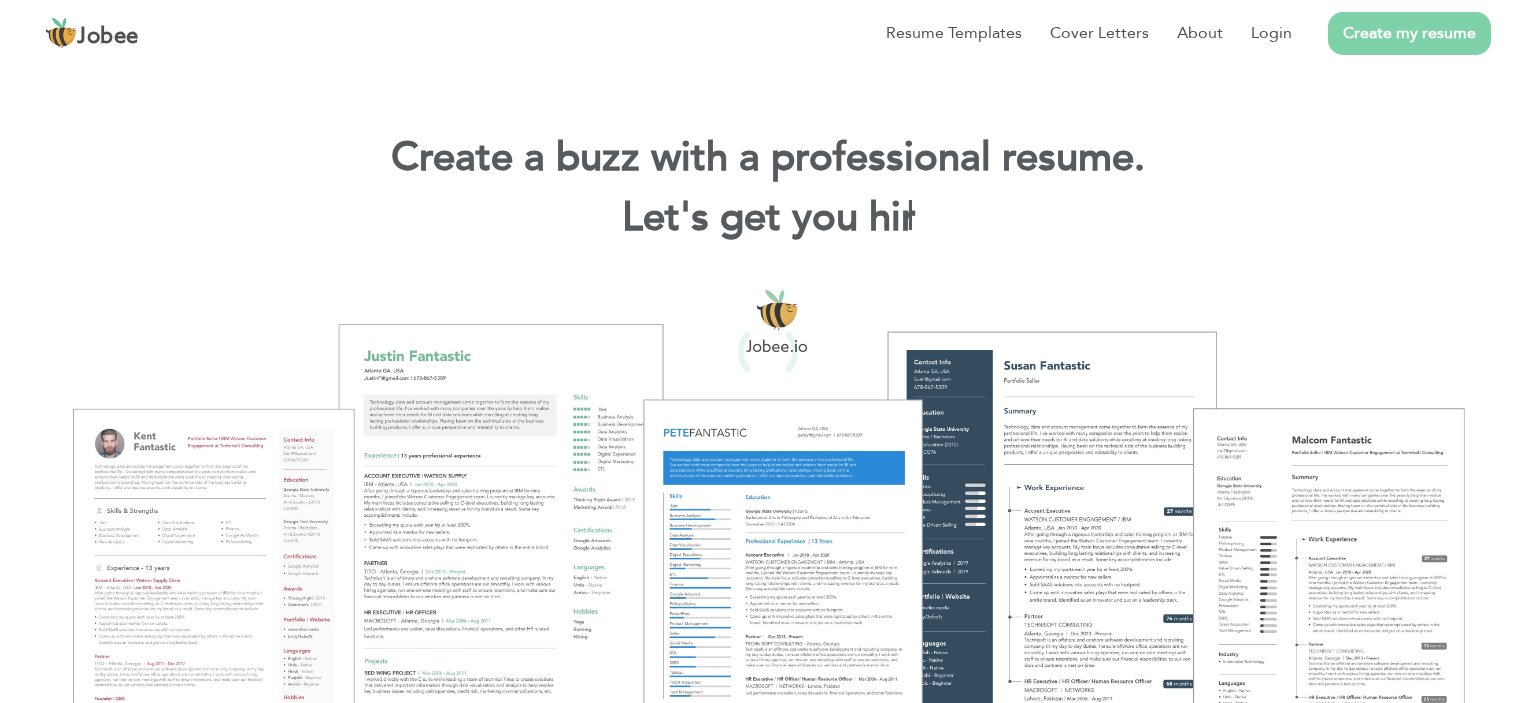 scroll, scrollTop: 0, scrollLeft: 0, axis: both 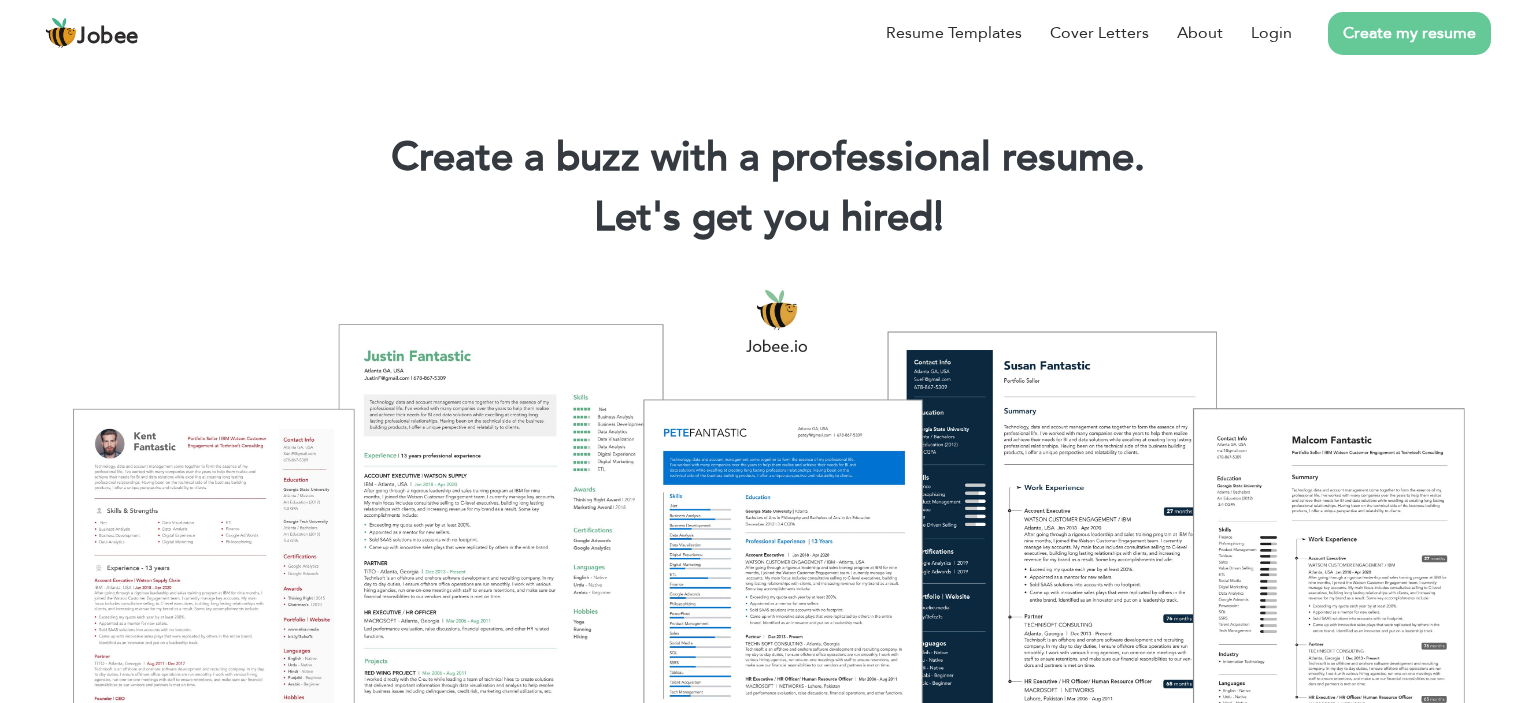 click on "Create my resume" at bounding box center [1409, 33] 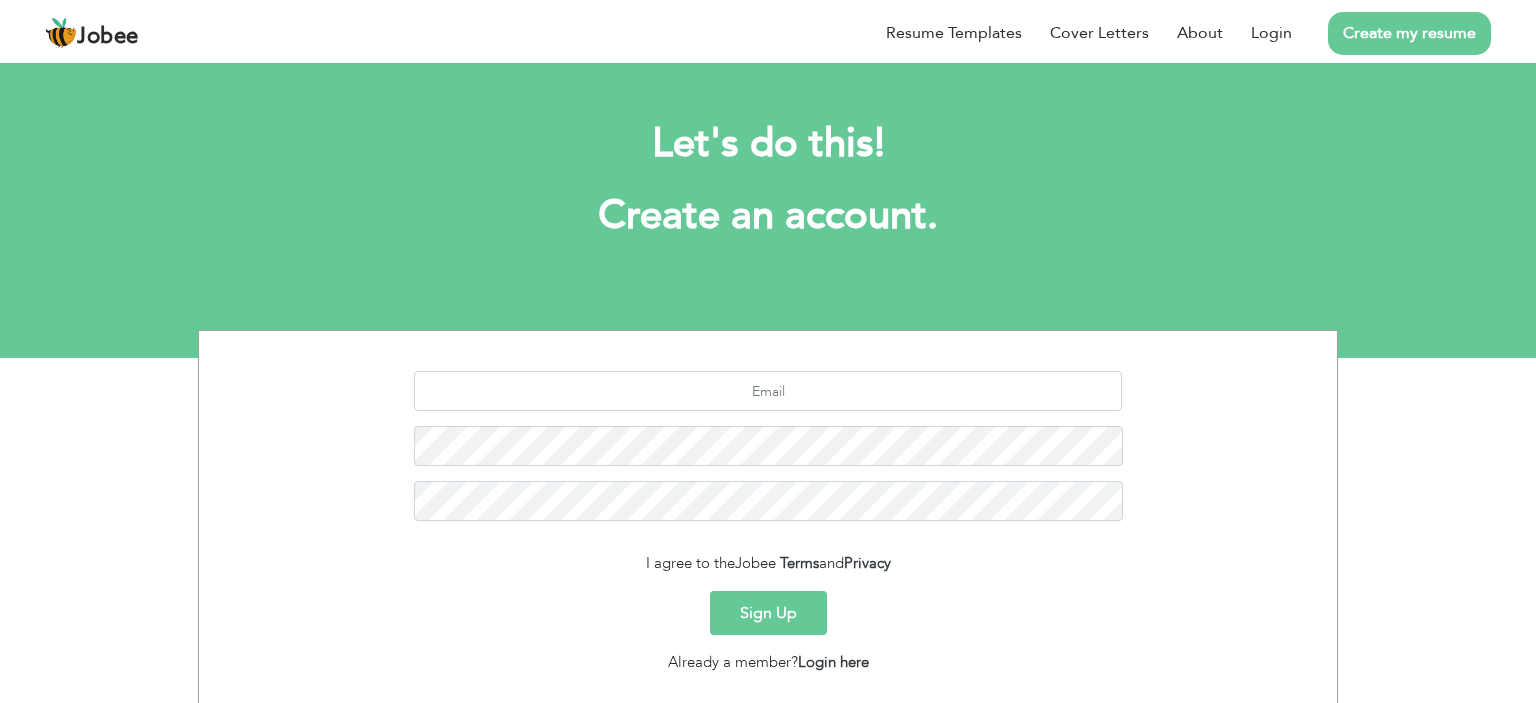 scroll, scrollTop: 0, scrollLeft: 0, axis: both 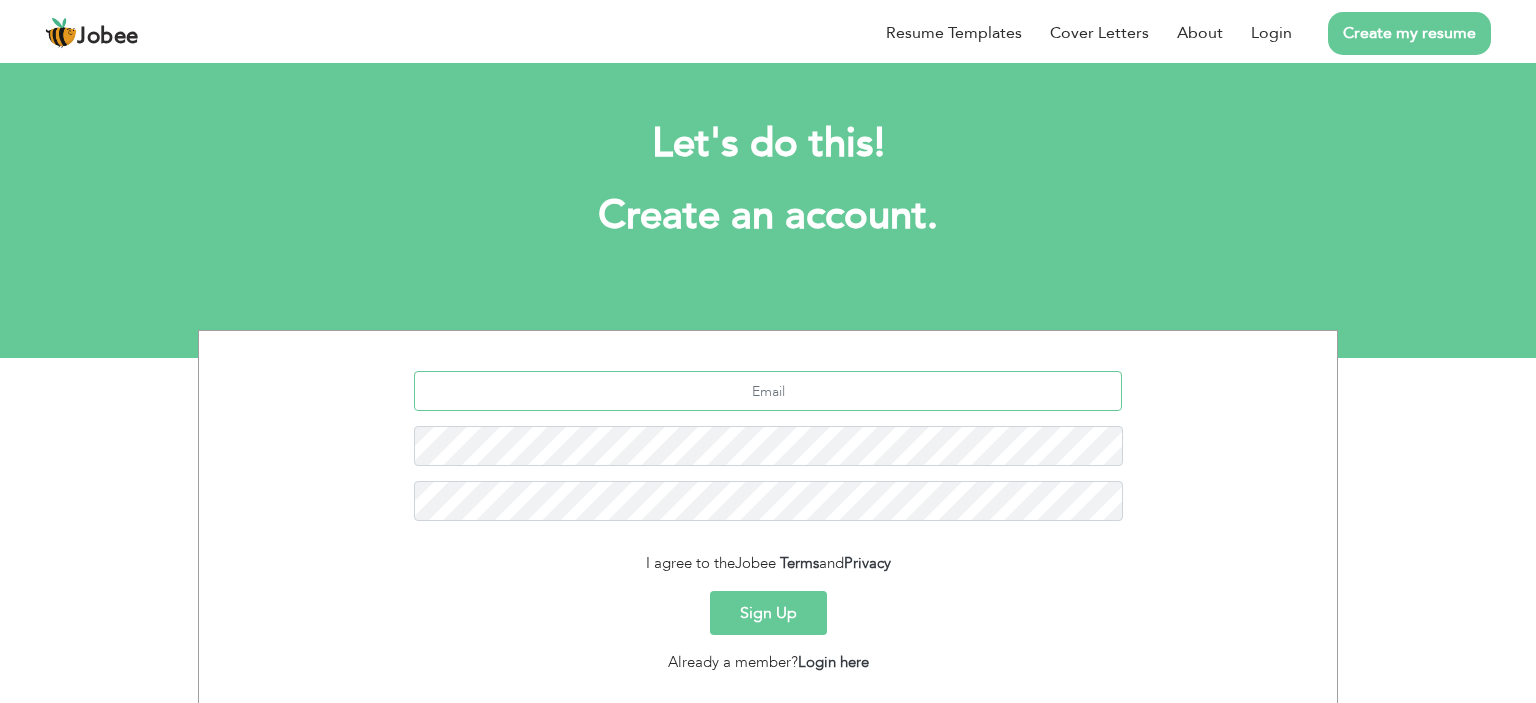 click at bounding box center (768, 391) 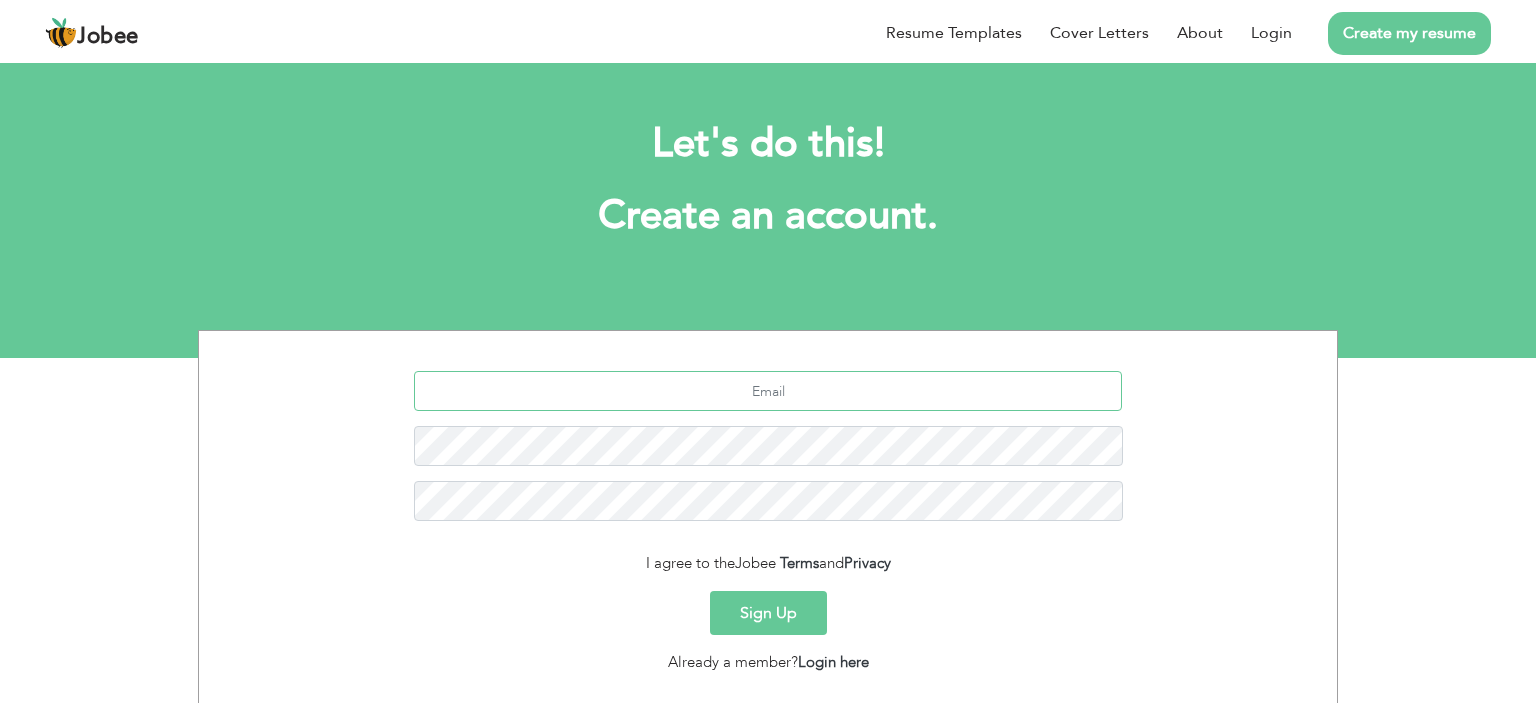 click at bounding box center [768, 391] 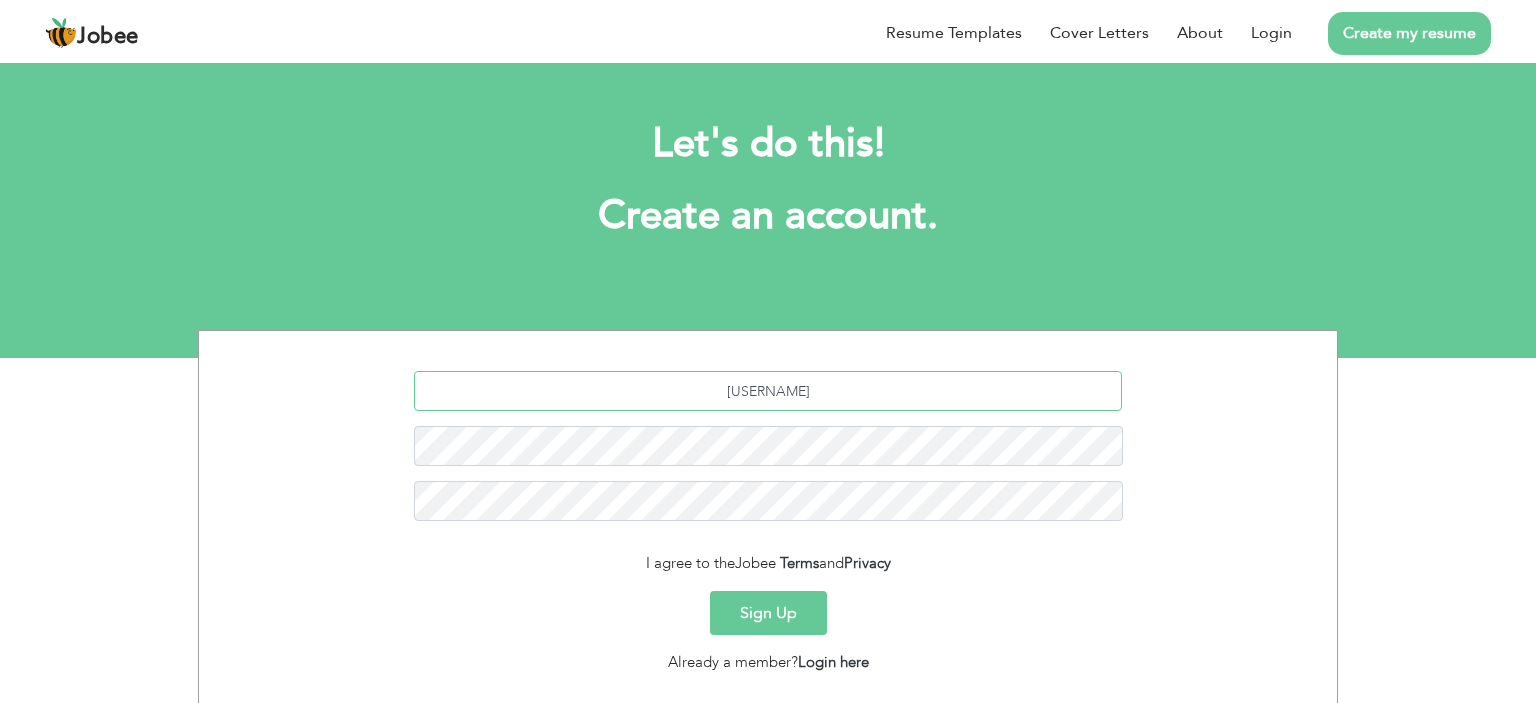 click on "[USERNAME]" at bounding box center [768, 391] 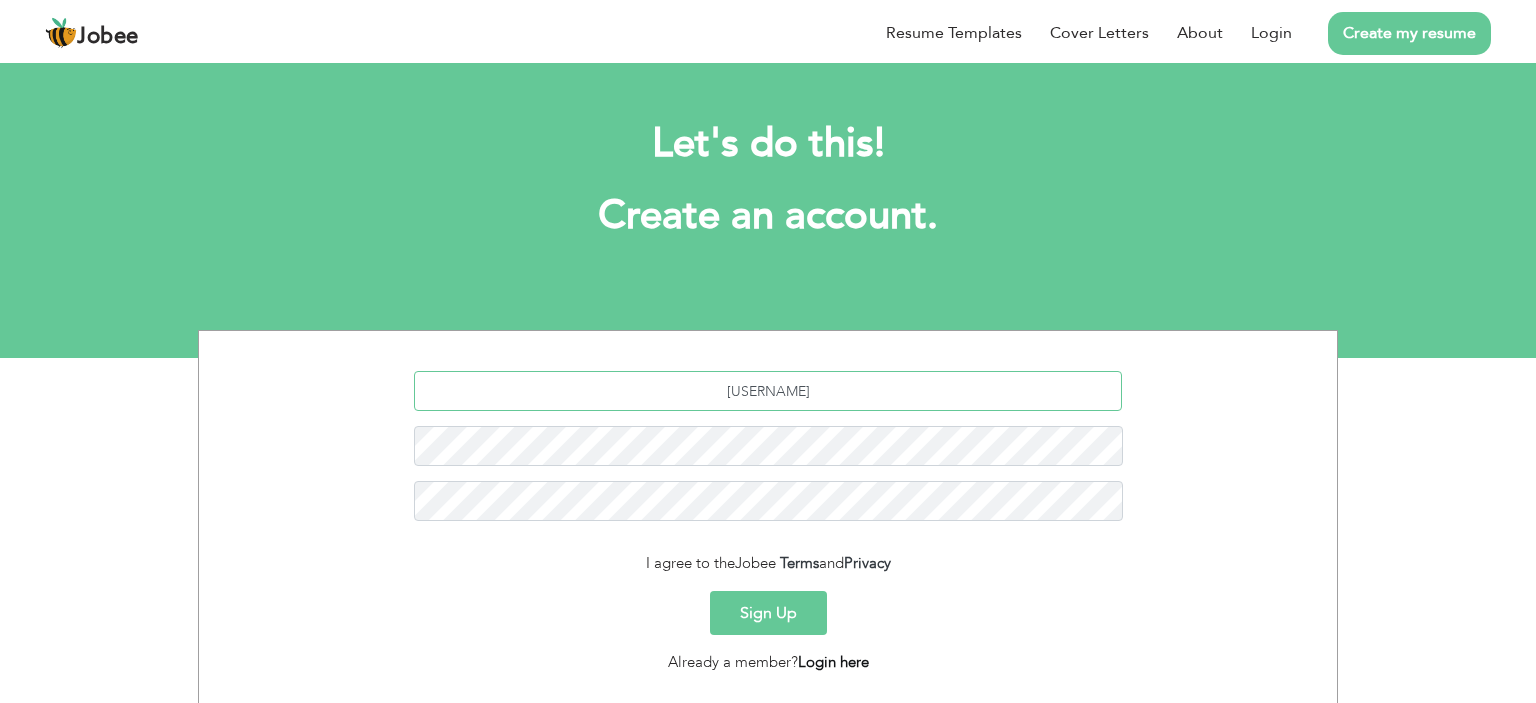 type on "[USERNAME]" 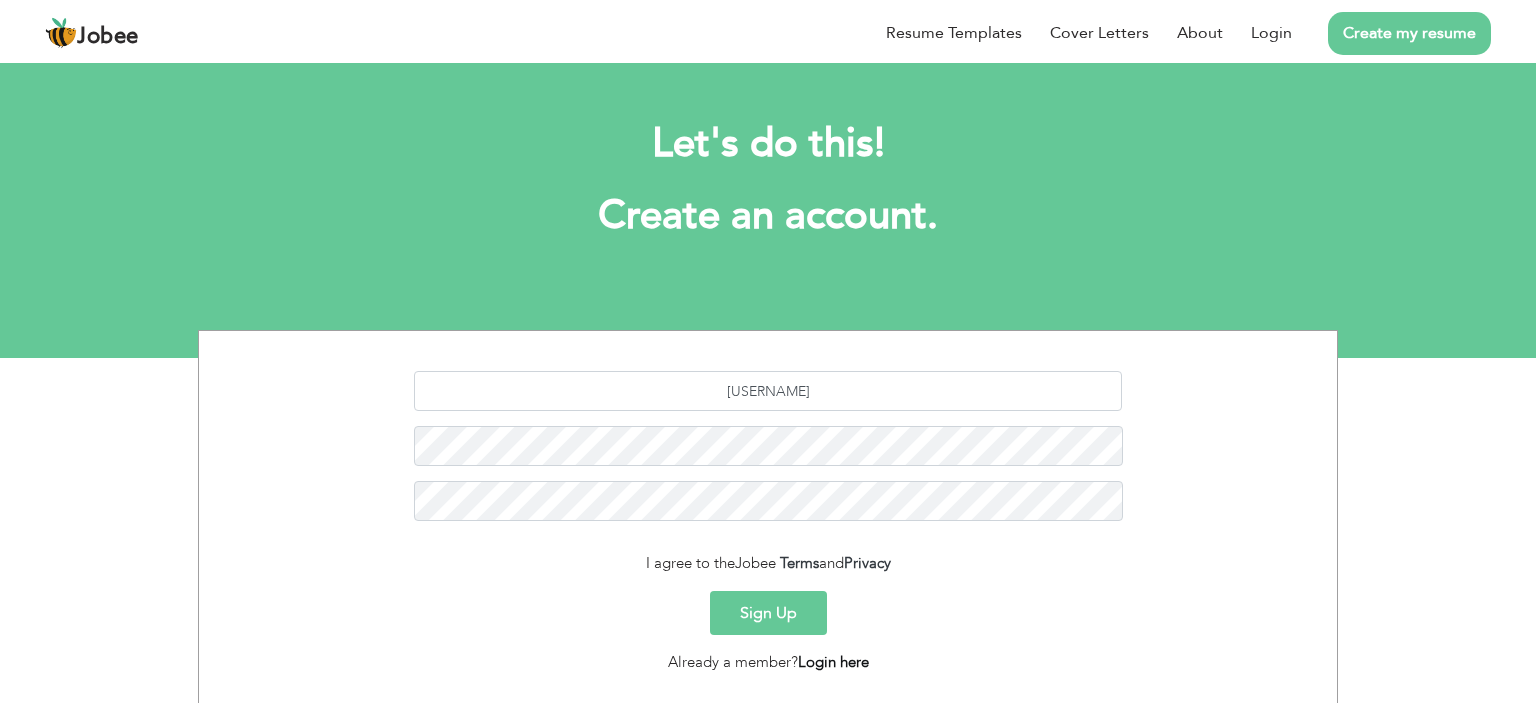 click on "Login here" at bounding box center (833, 662) 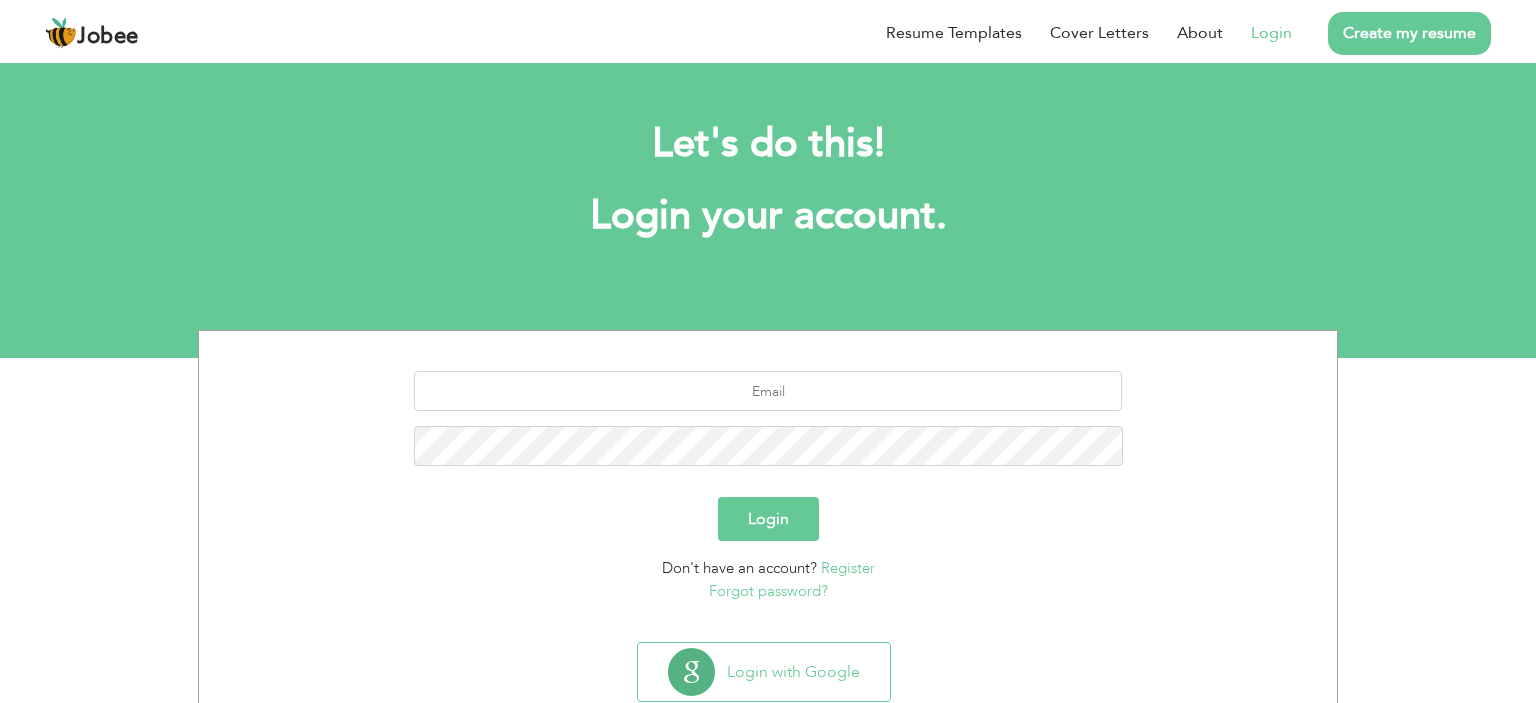 scroll, scrollTop: 0, scrollLeft: 0, axis: both 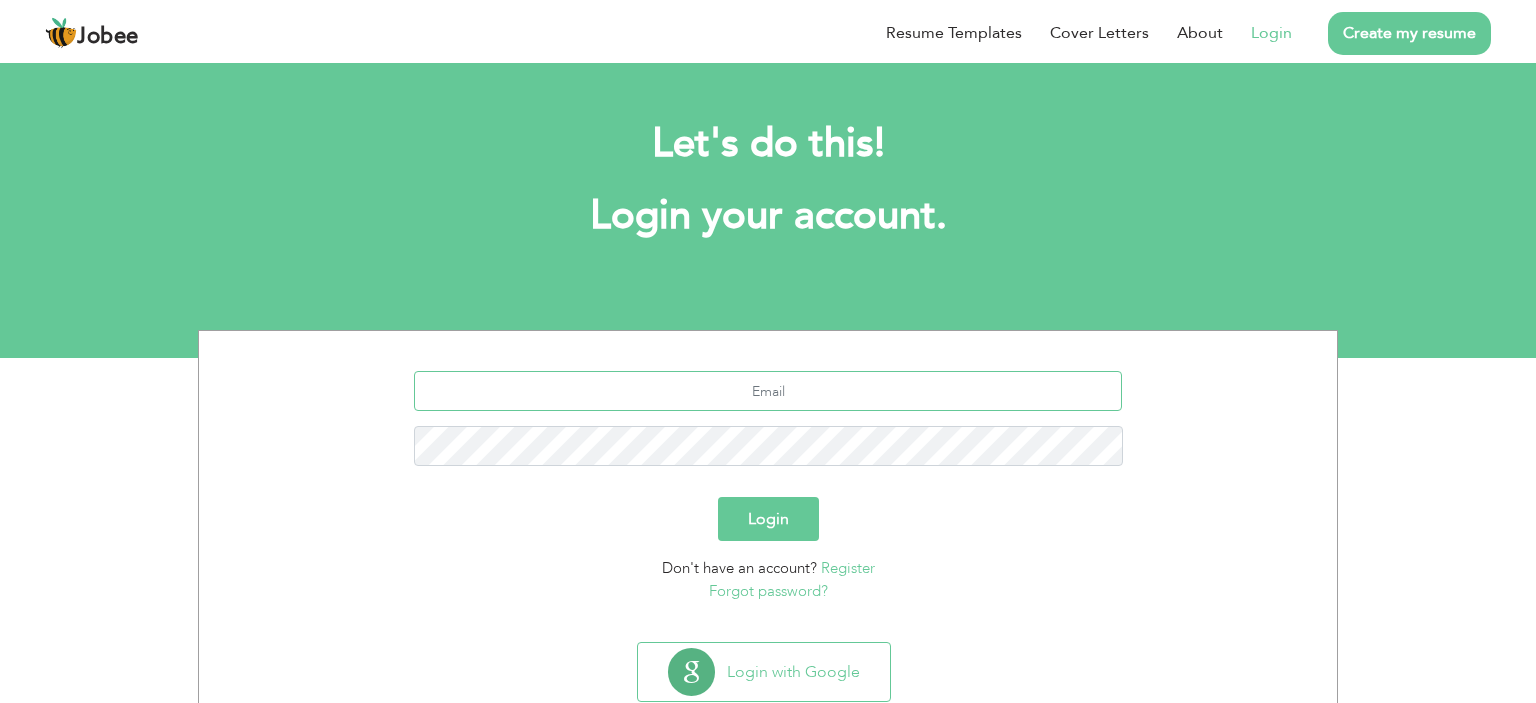 click at bounding box center [768, 391] 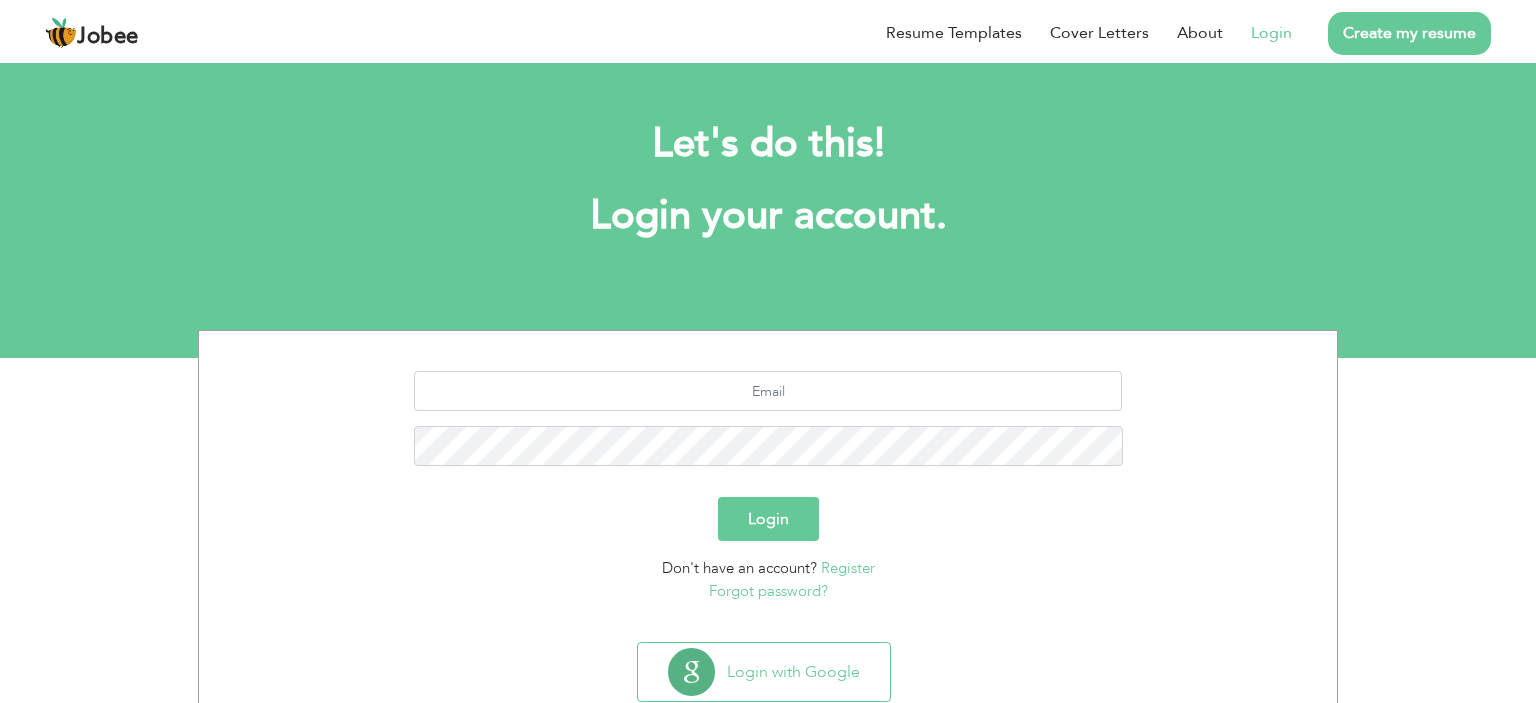 click on "Register" at bounding box center (848, 568) 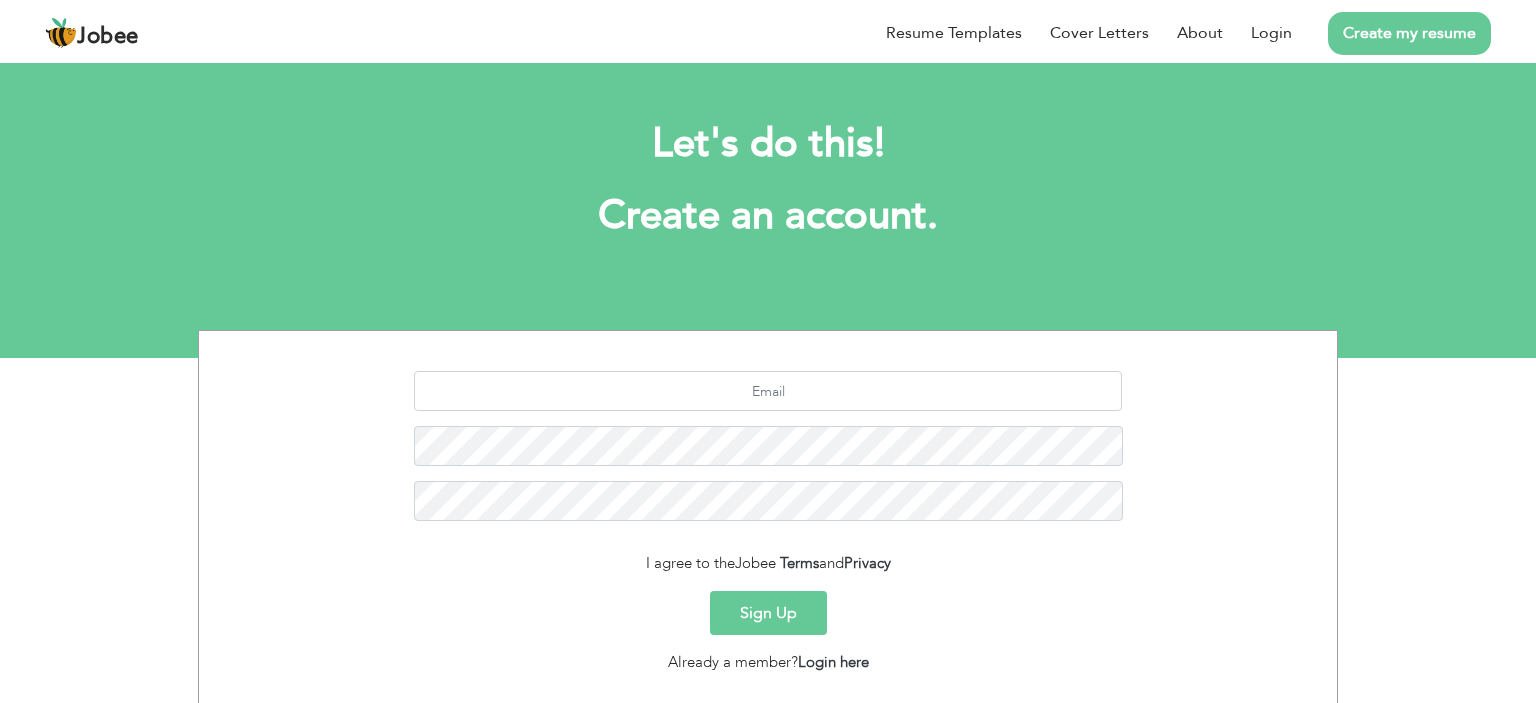 scroll, scrollTop: 0, scrollLeft: 0, axis: both 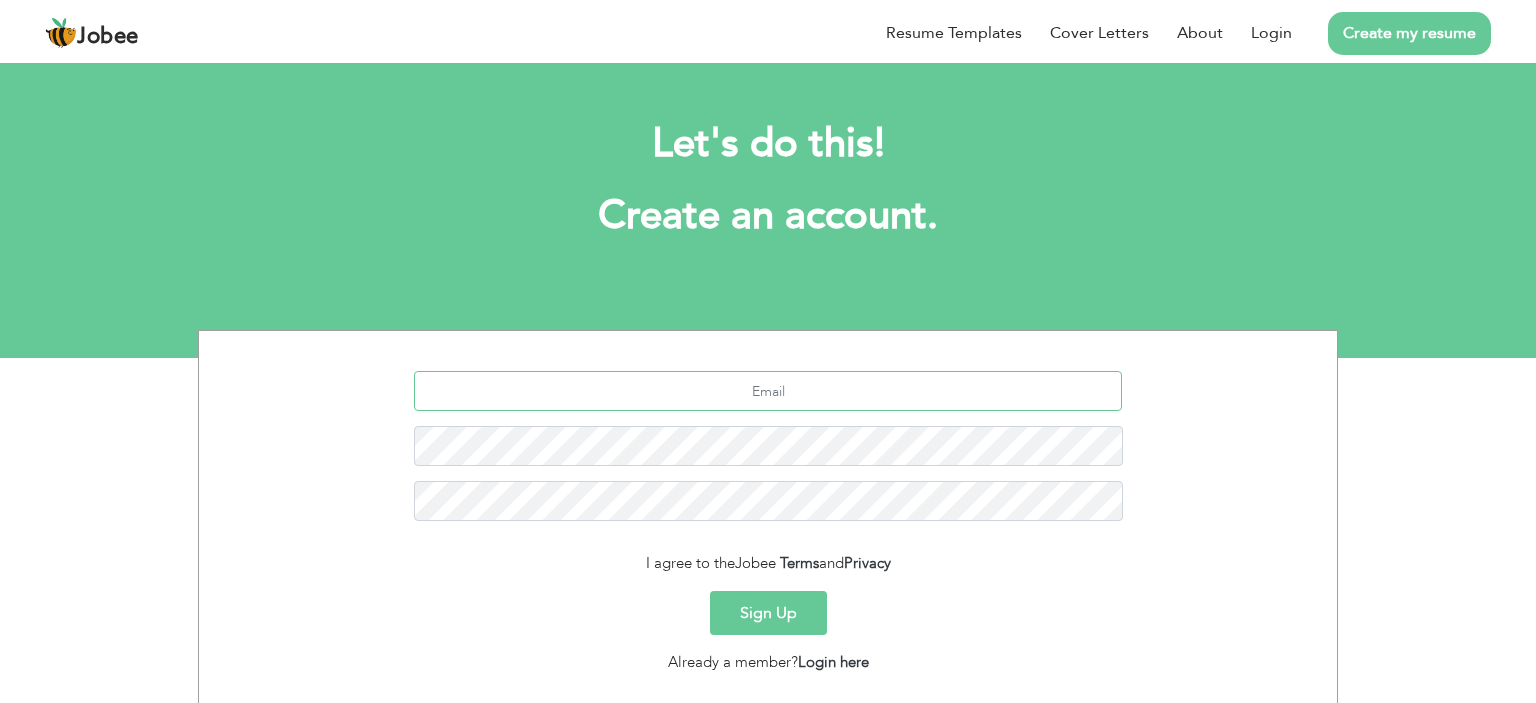 click at bounding box center (768, 391) 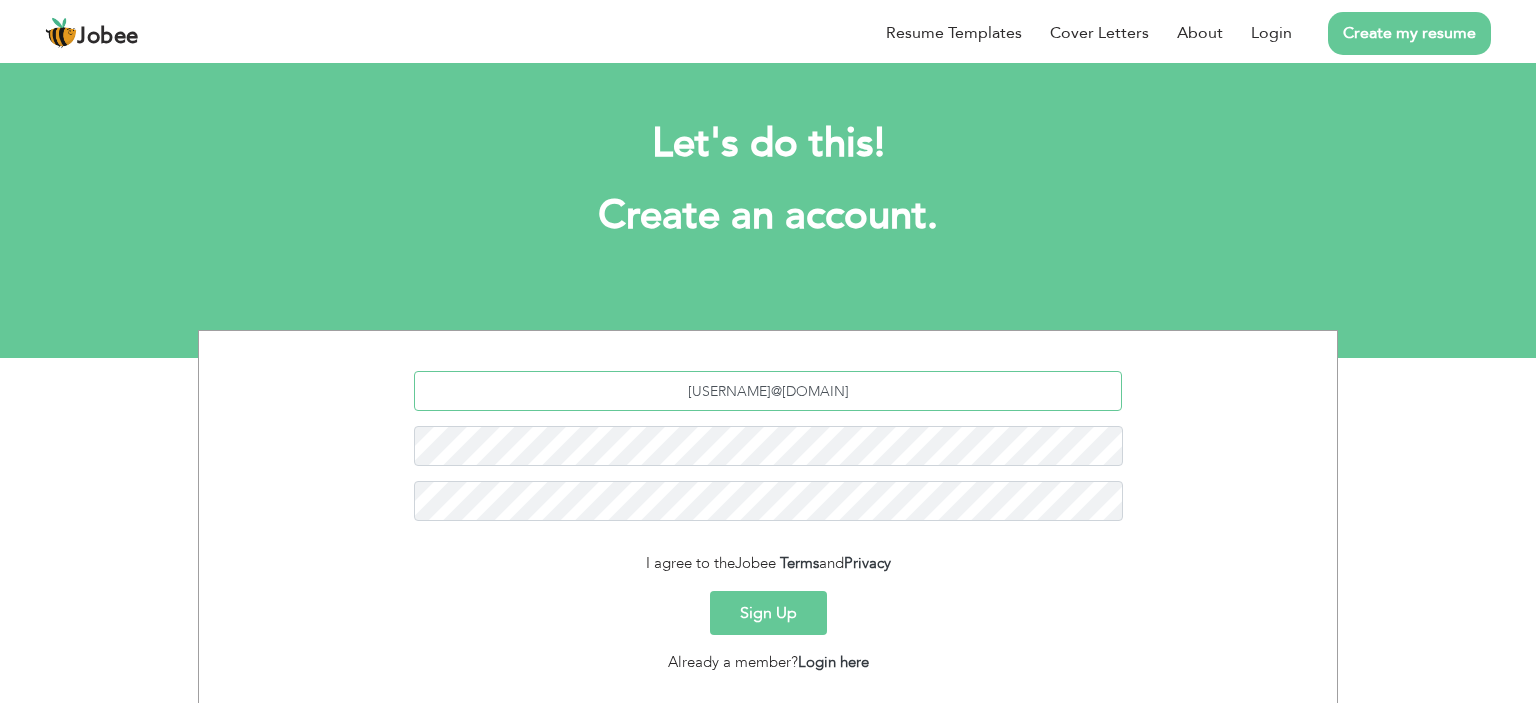 type on "[USERNAME]@[DOMAIN]" 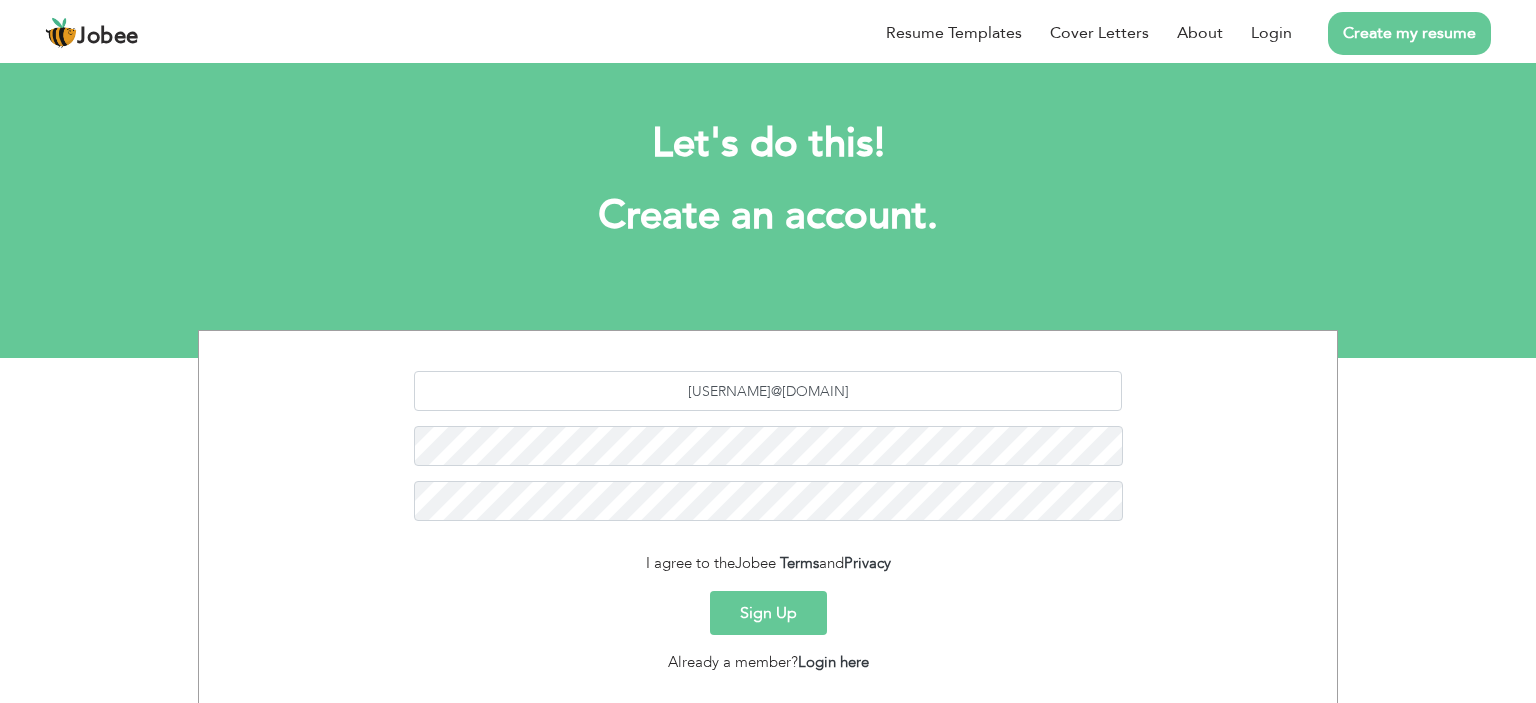 click on "Sign Up" at bounding box center [768, 613] 